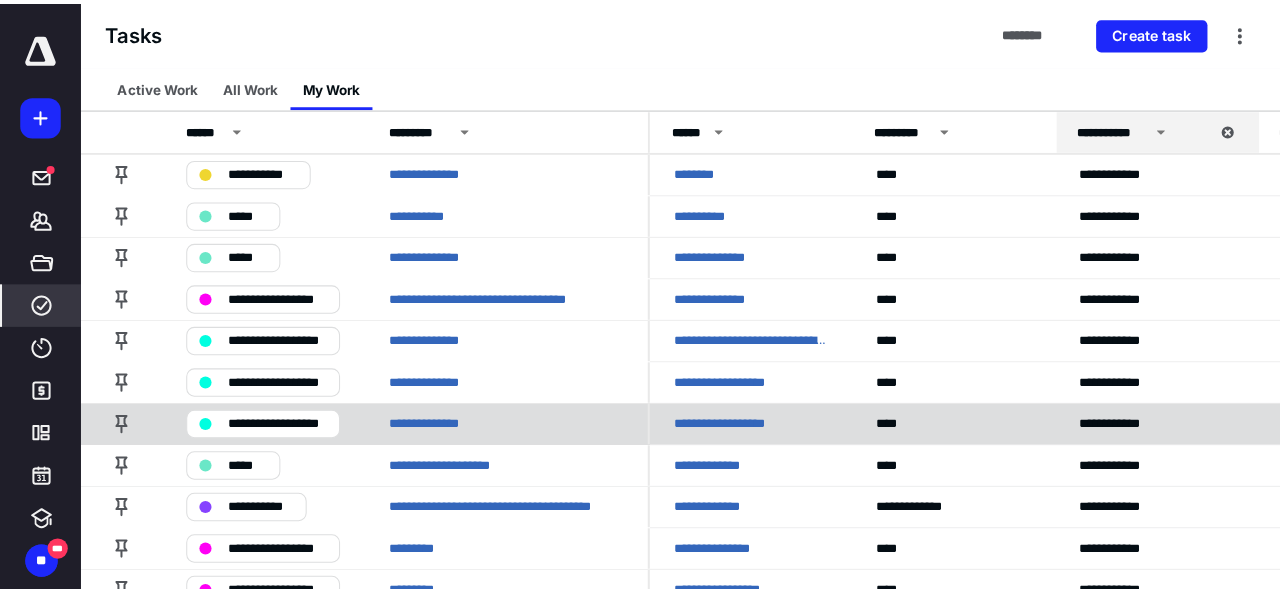 scroll, scrollTop: 0, scrollLeft: 0, axis: both 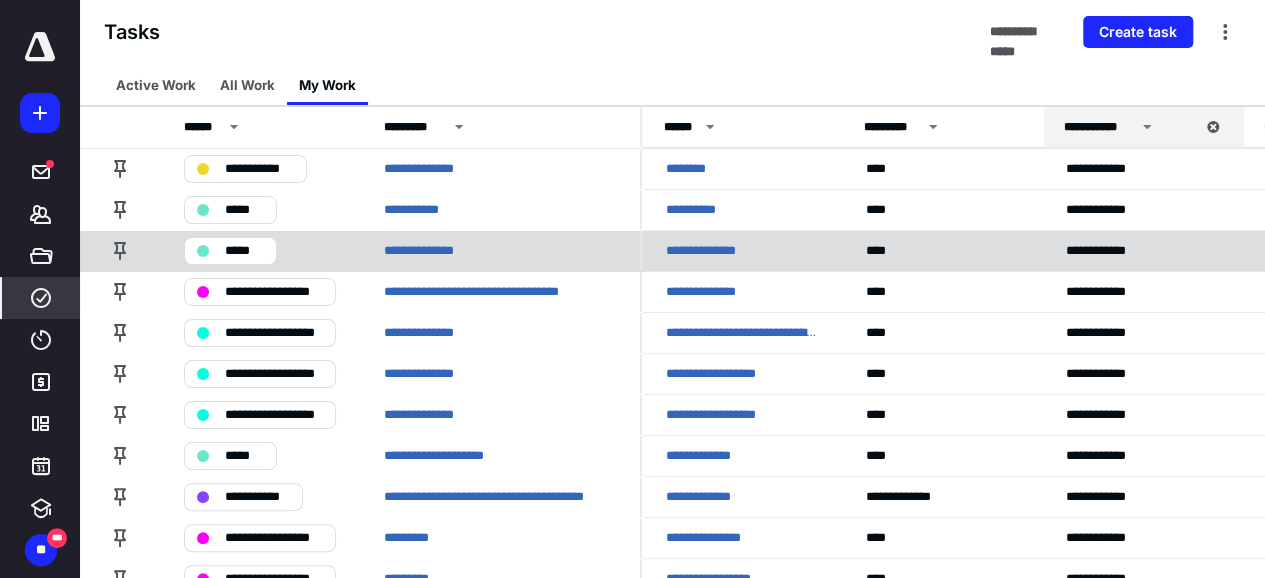 click on "**********" at bounding box center [709, 251] 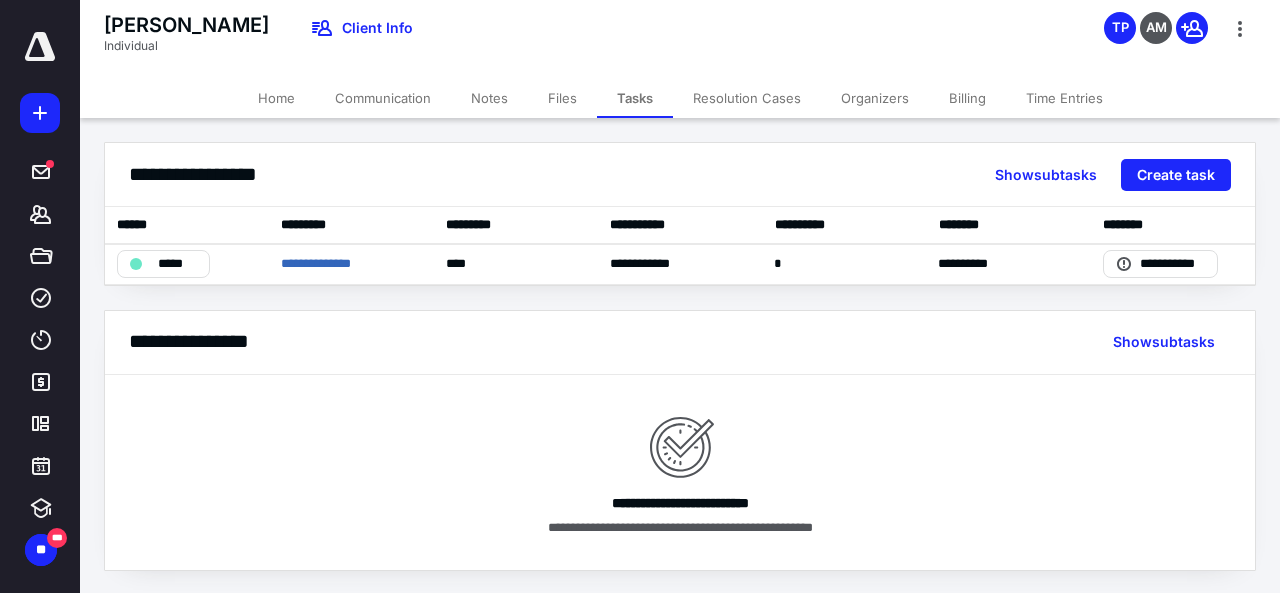 click on "Files" at bounding box center (562, 98) 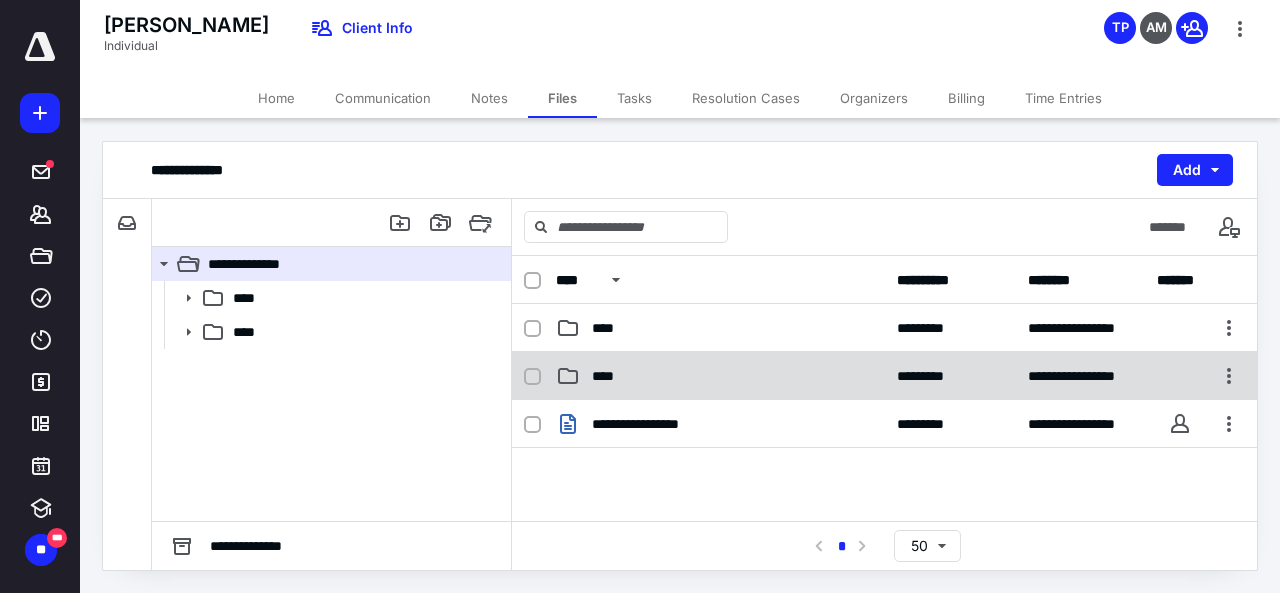 click on "****" at bounding box center (609, 376) 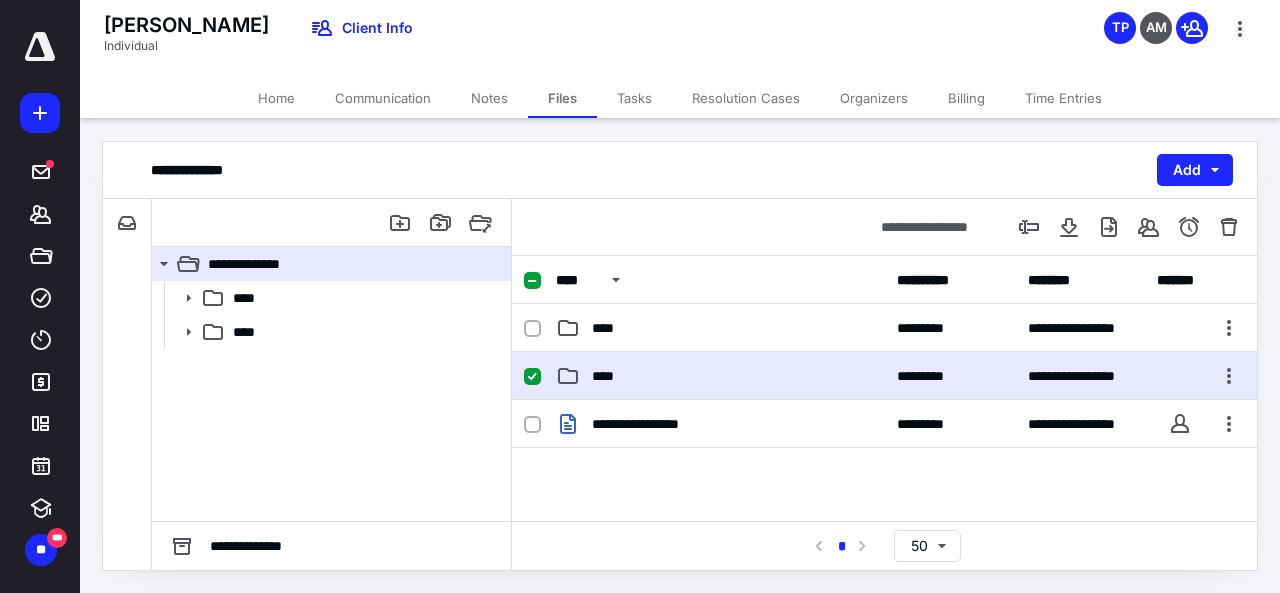 click on "****" at bounding box center (609, 376) 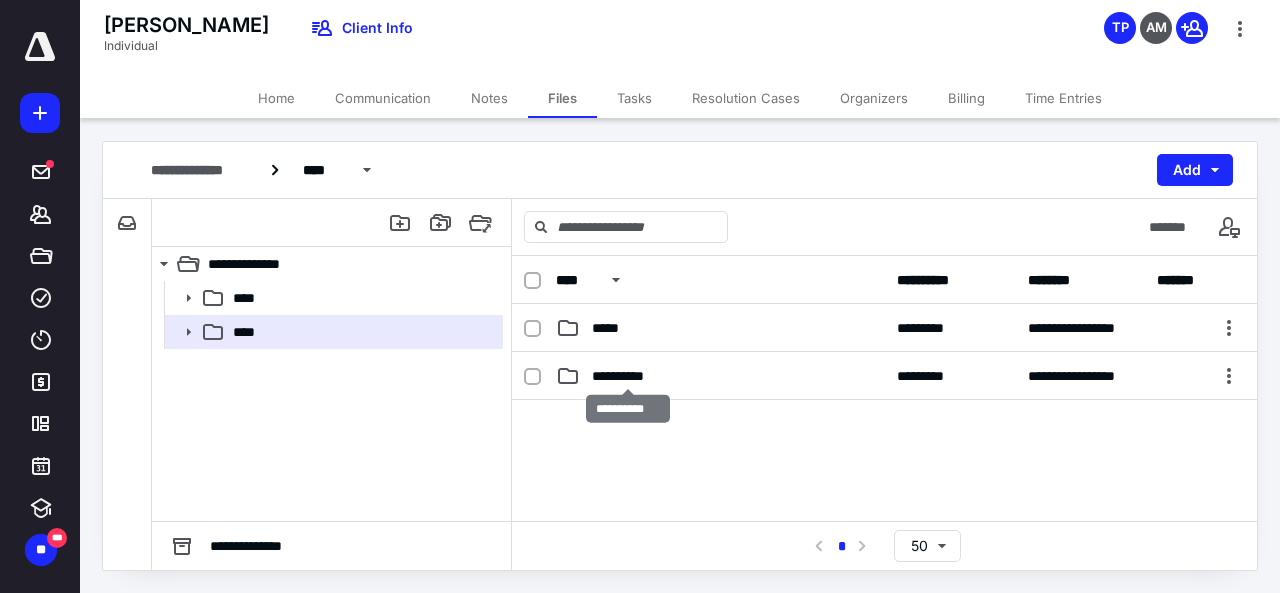 click on "**********" at bounding box center [628, 376] 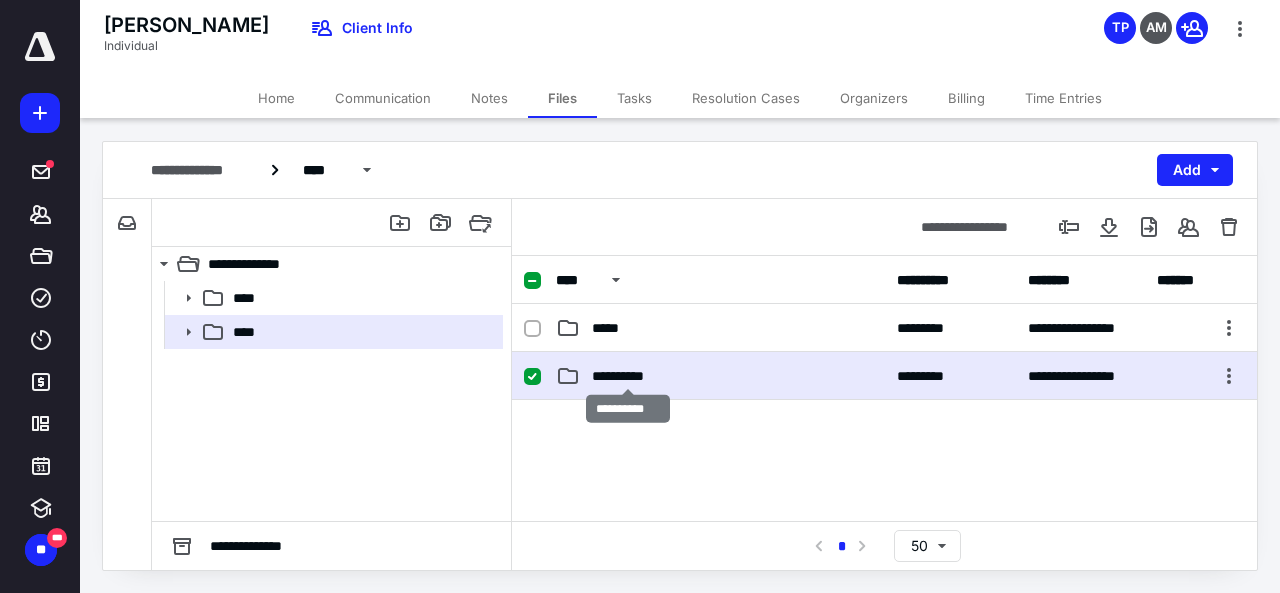 click on "**********" at bounding box center [628, 376] 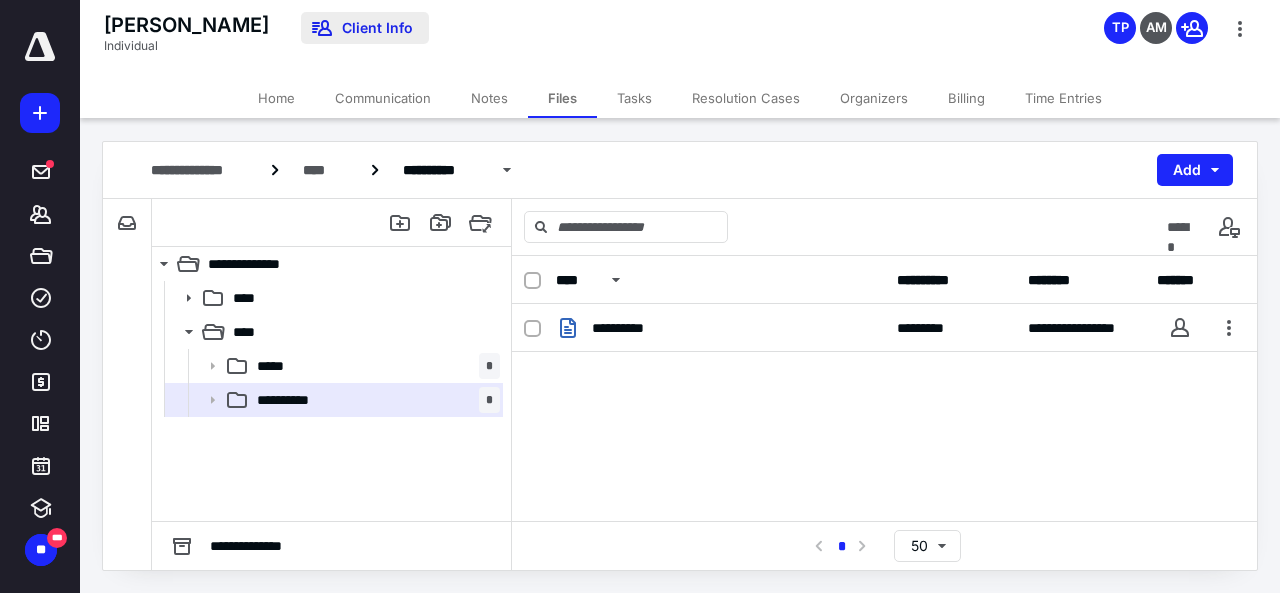 click on "Client Info" at bounding box center (365, 28) 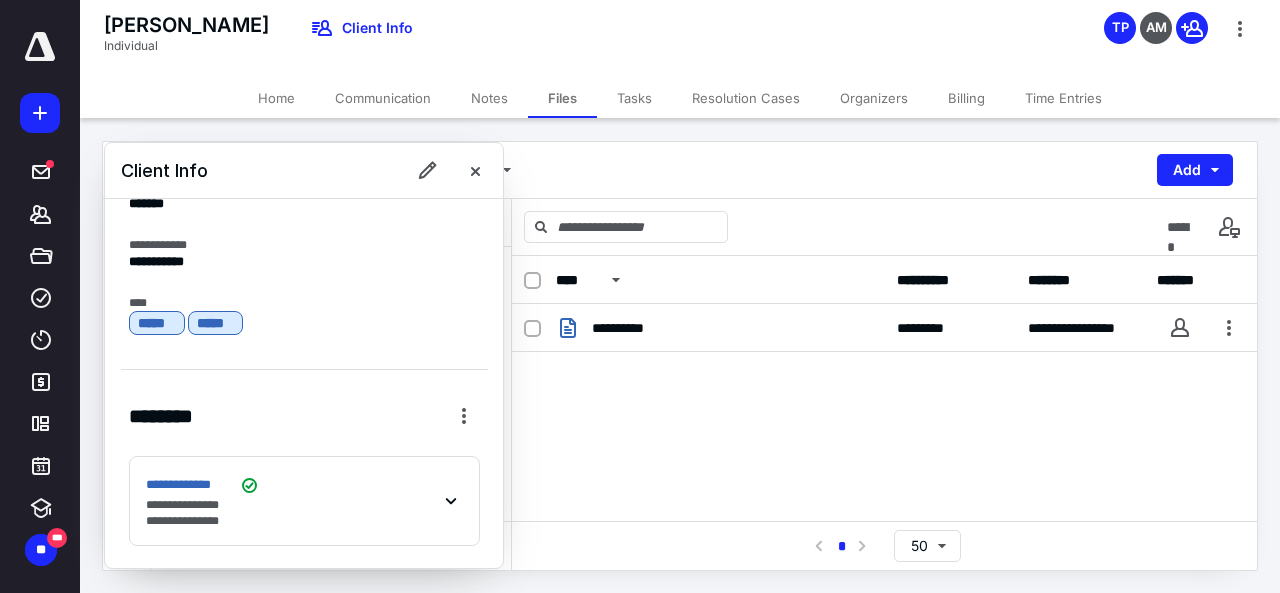 scroll, scrollTop: 0, scrollLeft: 0, axis: both 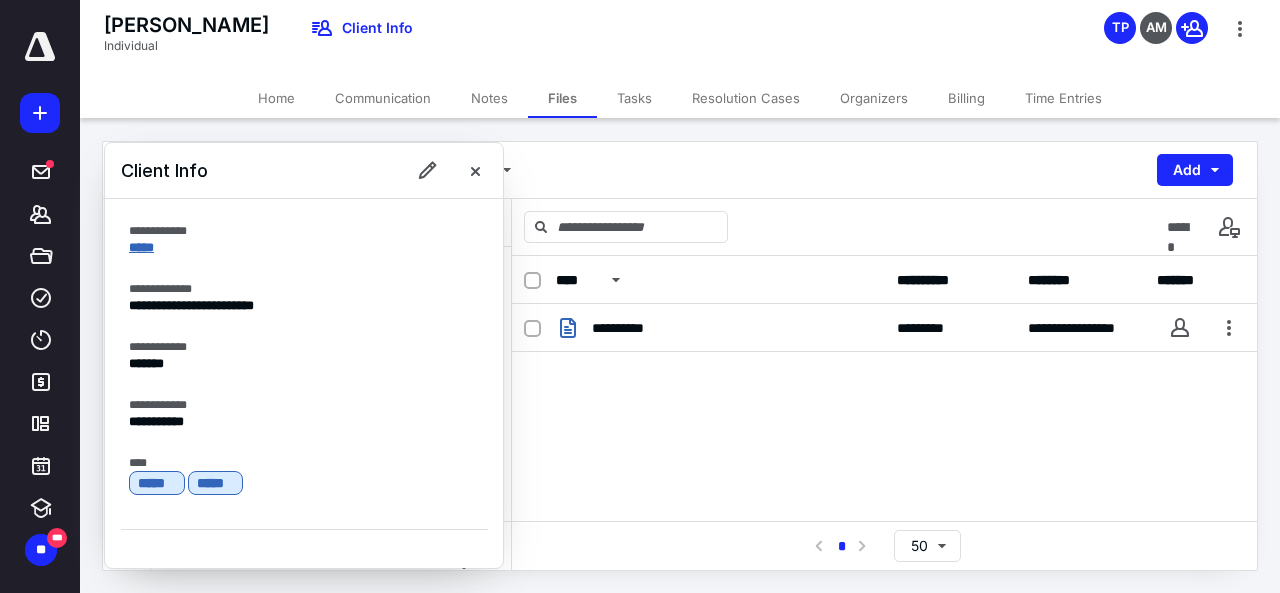 click on "*****" at bounding box center [141, 247] 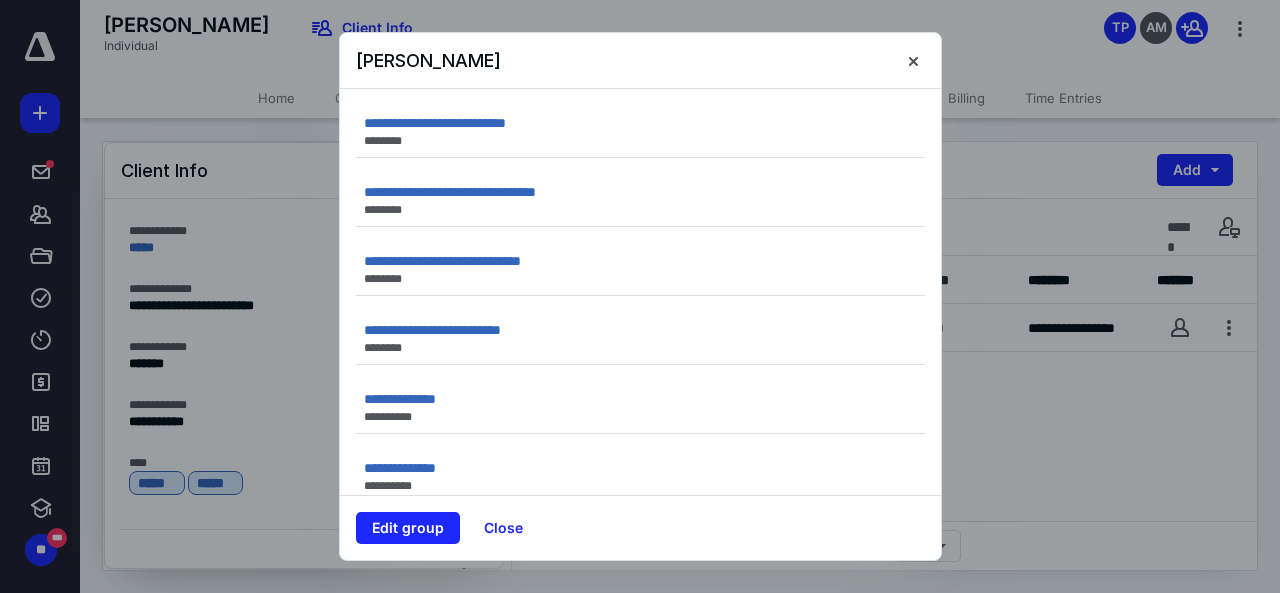 scroll, scrollTop: 20, scrollLeft: 0, axis: vertical 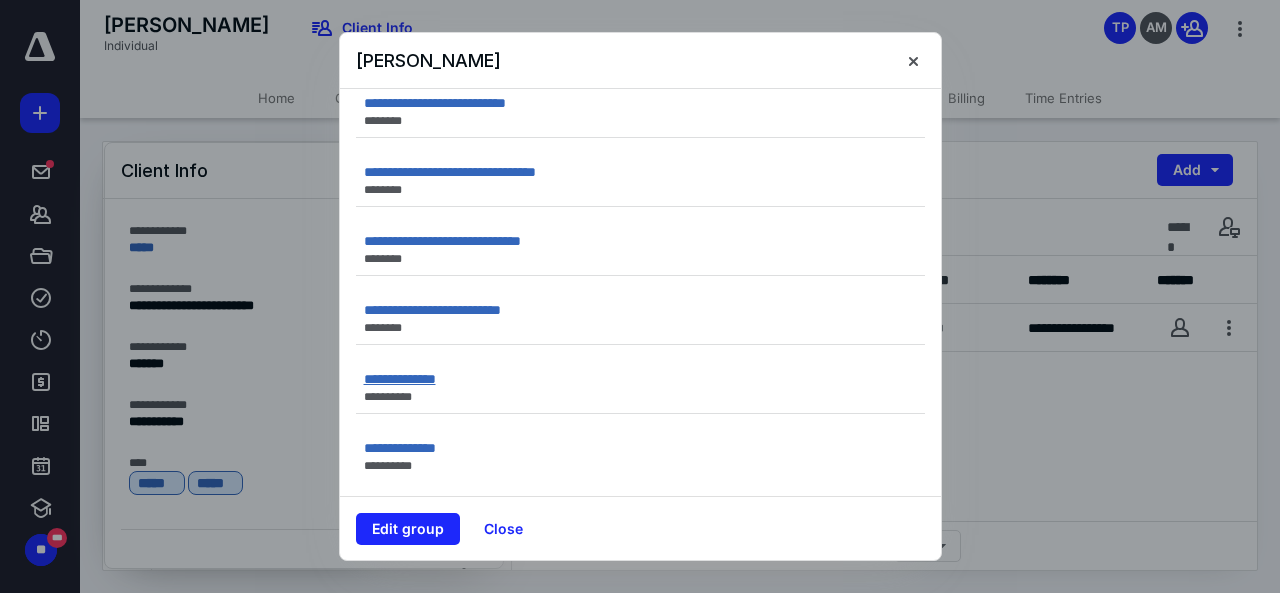 click on "**********" at bounding box center [400, 379] 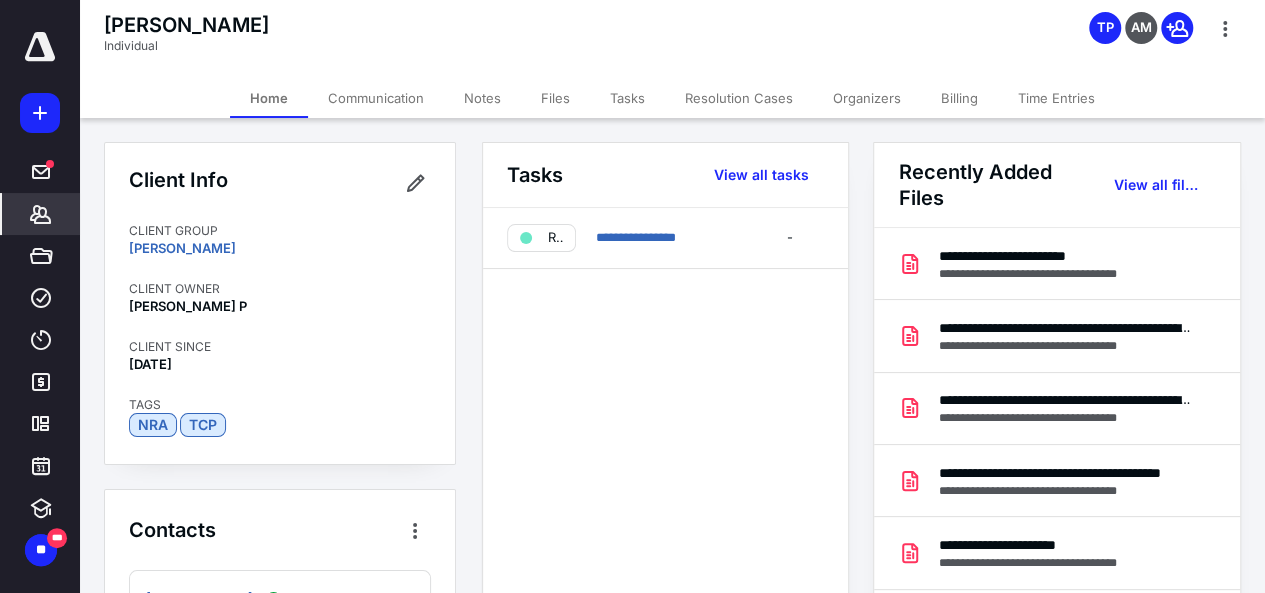 click on "Files" at bounding box center (555, 98) 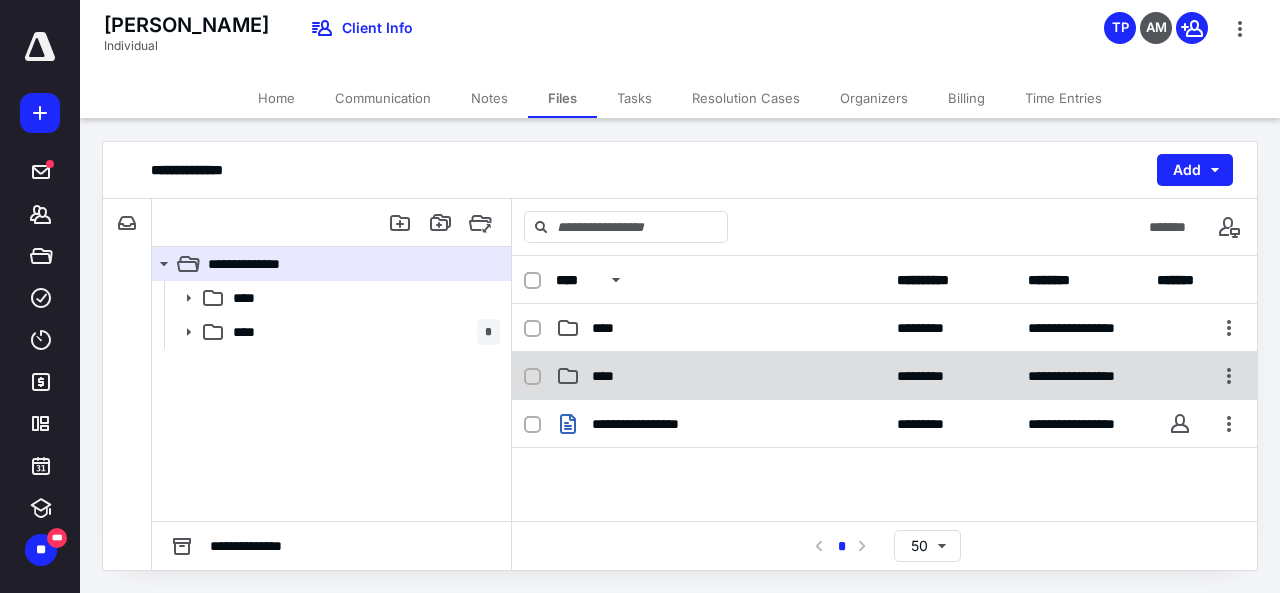 click on "****" at bounding box center (609, 376) 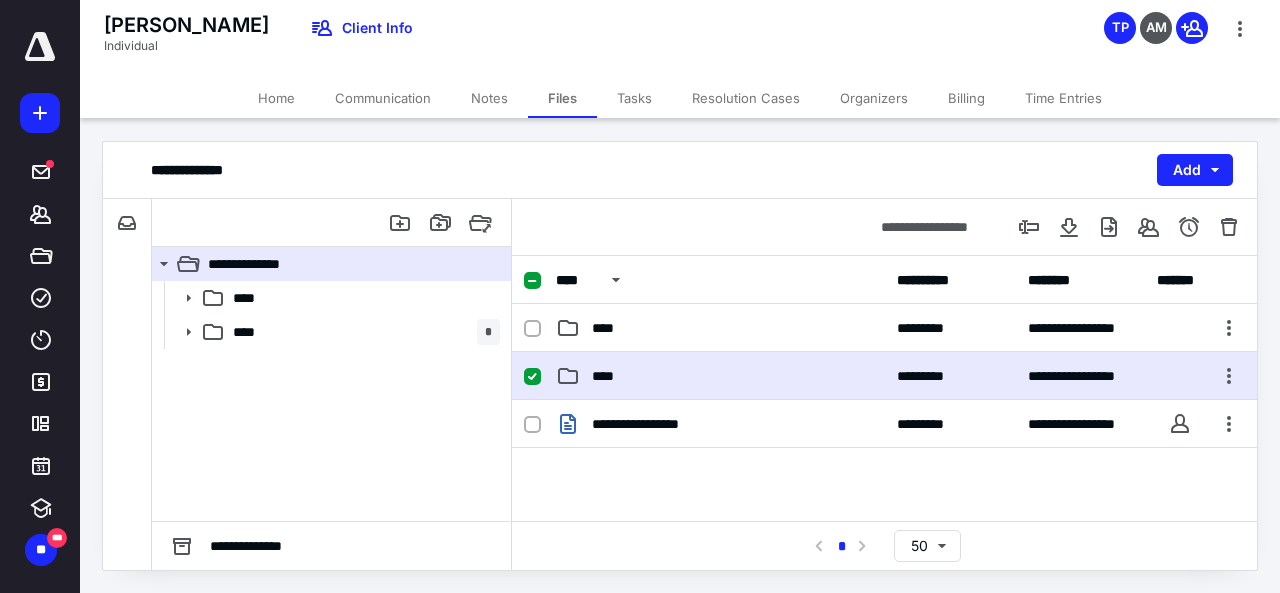 click on "****" at bounding box center [609, 376] 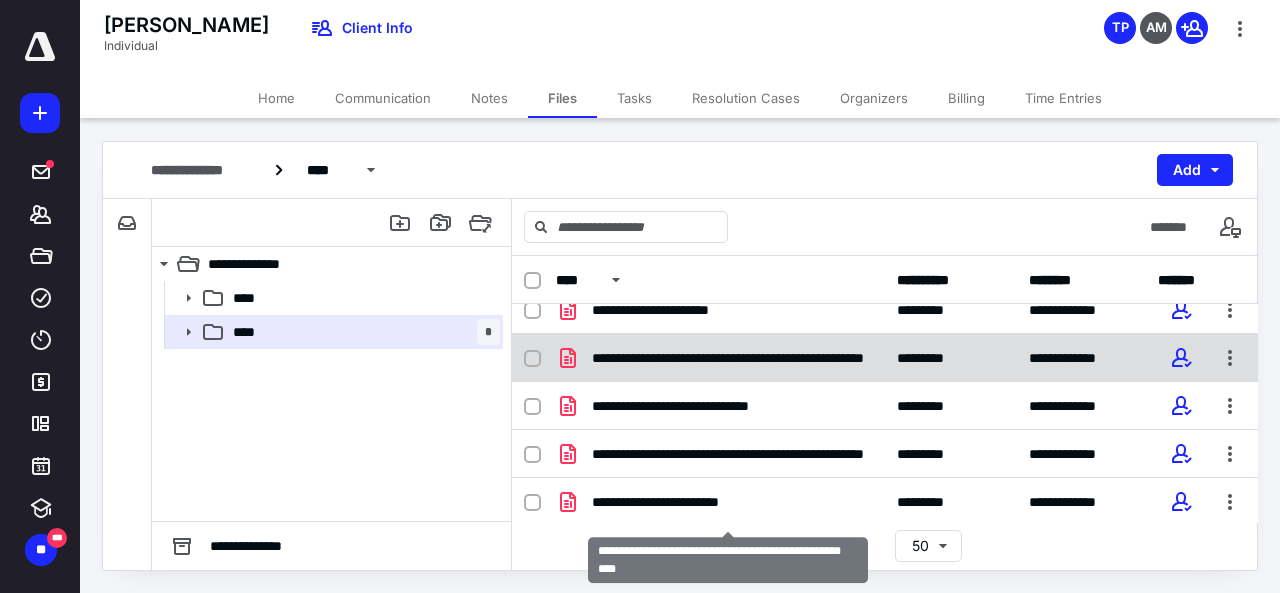 scroll, scrollTop: 0, scrollLeft: 0, axis: both 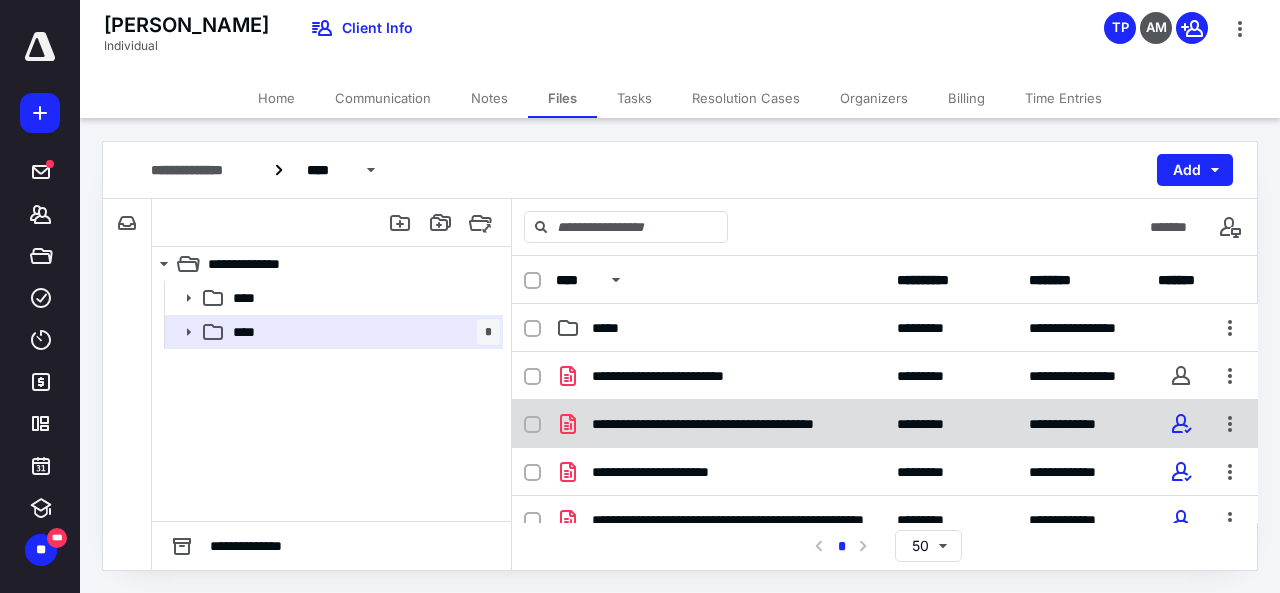 click on "**********" at bounding box center (728, 424) 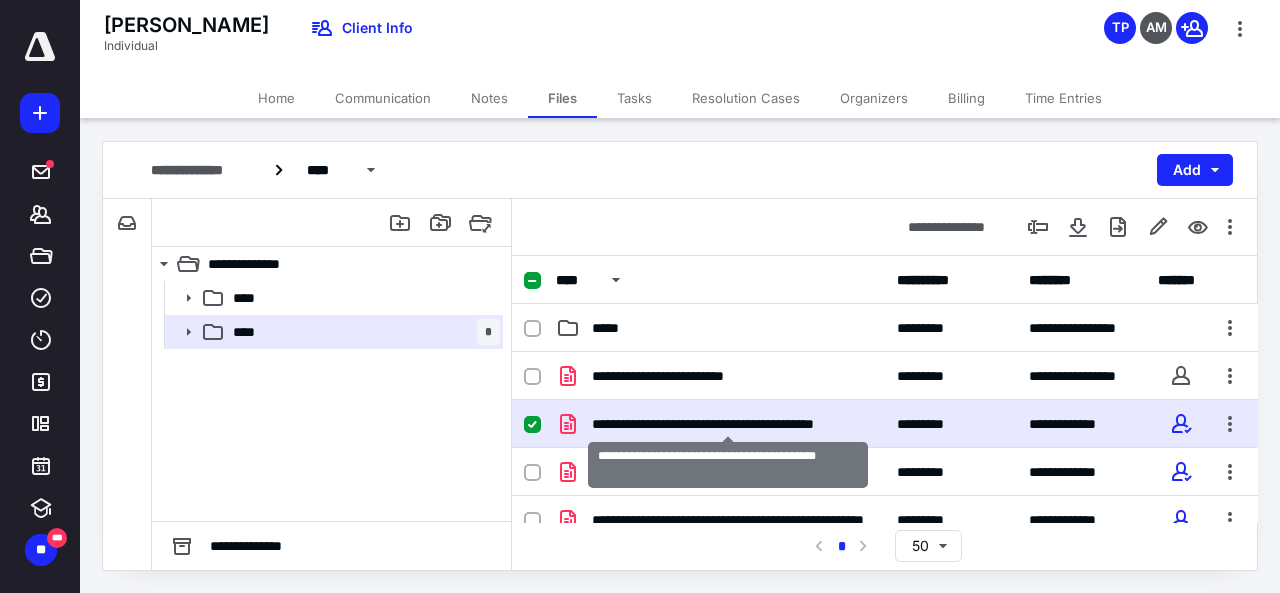 click on "**********" at bounding box center (728, 424) 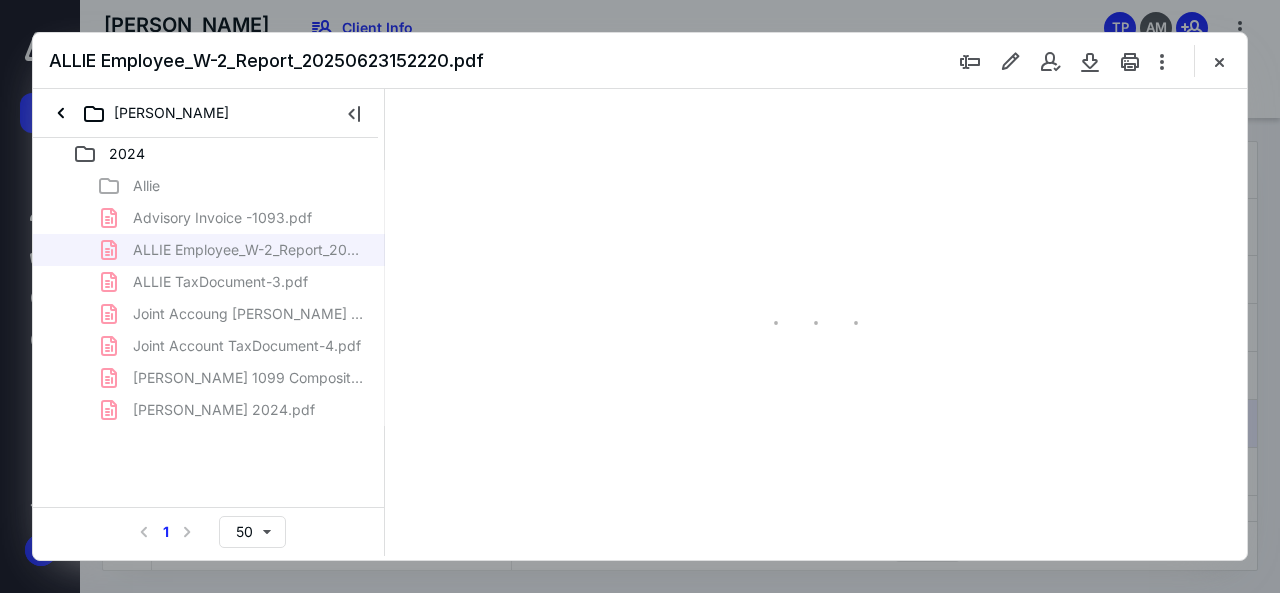 scroll, scrollTop: 0, scrollLeft: 0, axis: both 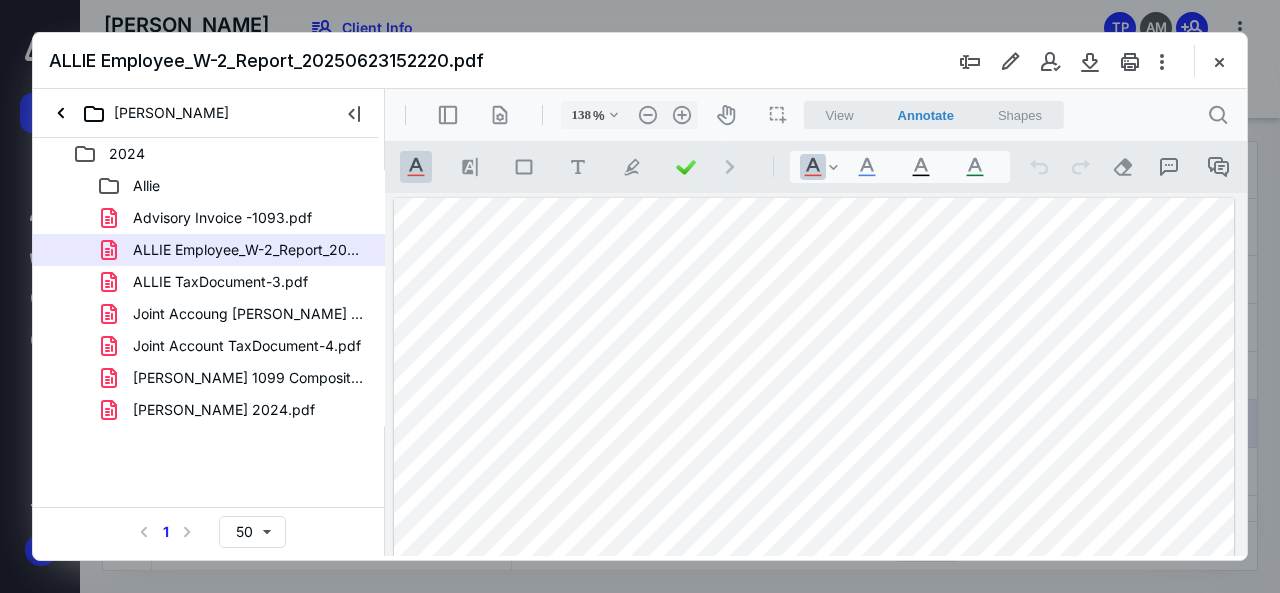click at bounding box center [814, 742] 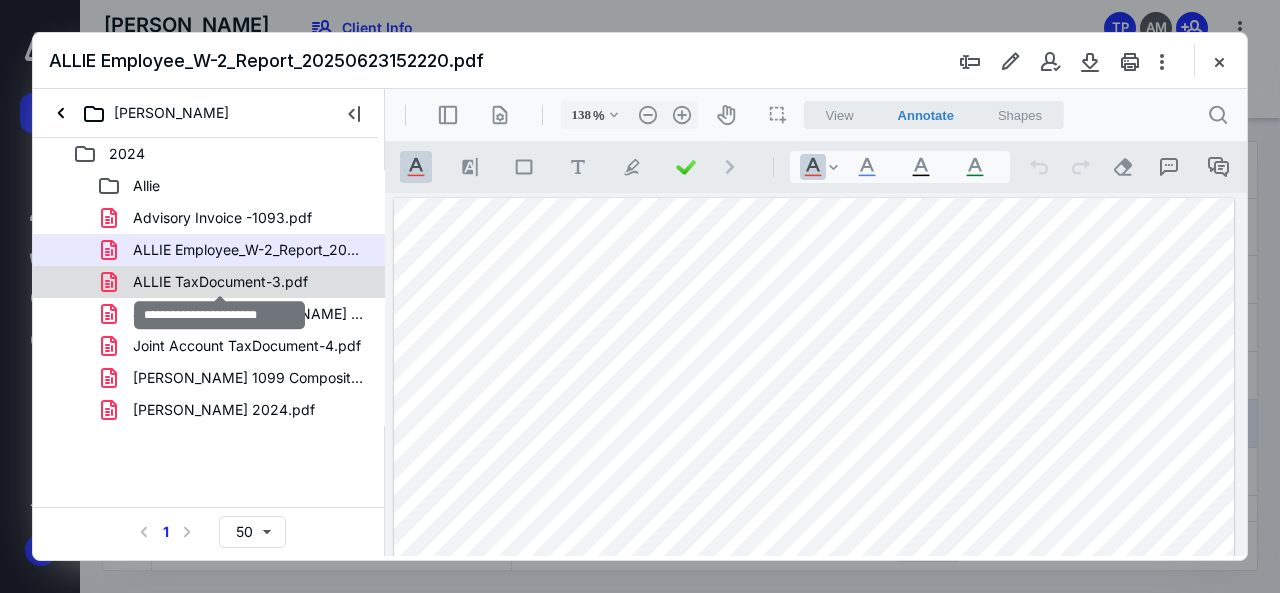 click on "ALLIE TaxDocument-3.pdf" at bounding box center [220, 282] 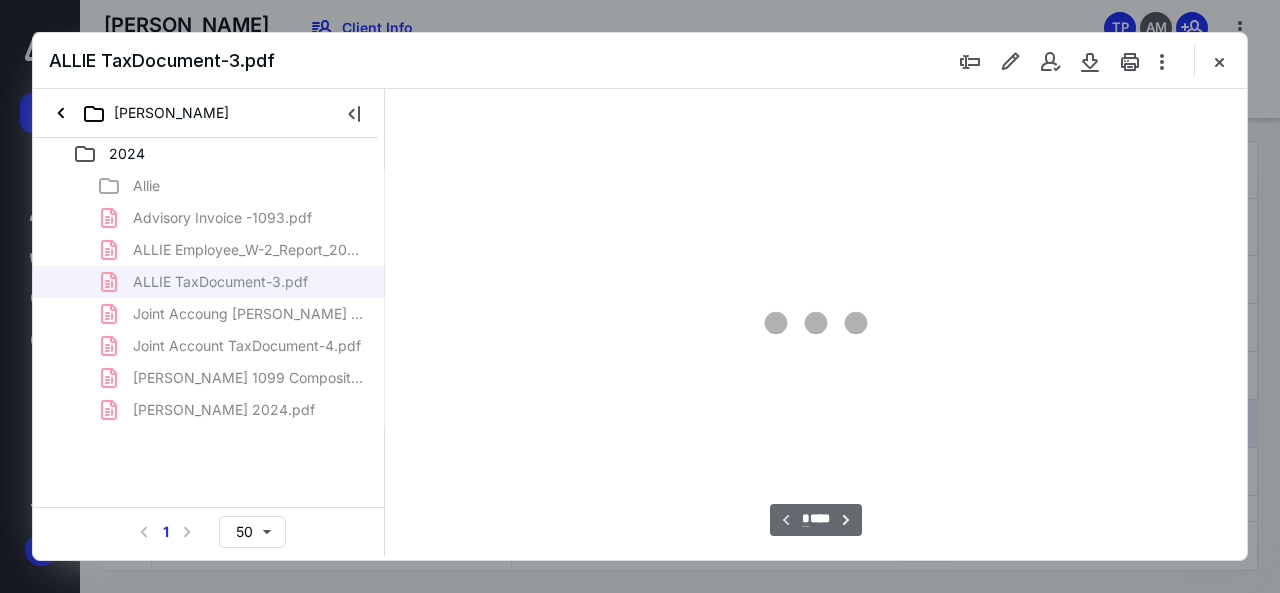 type on "138" 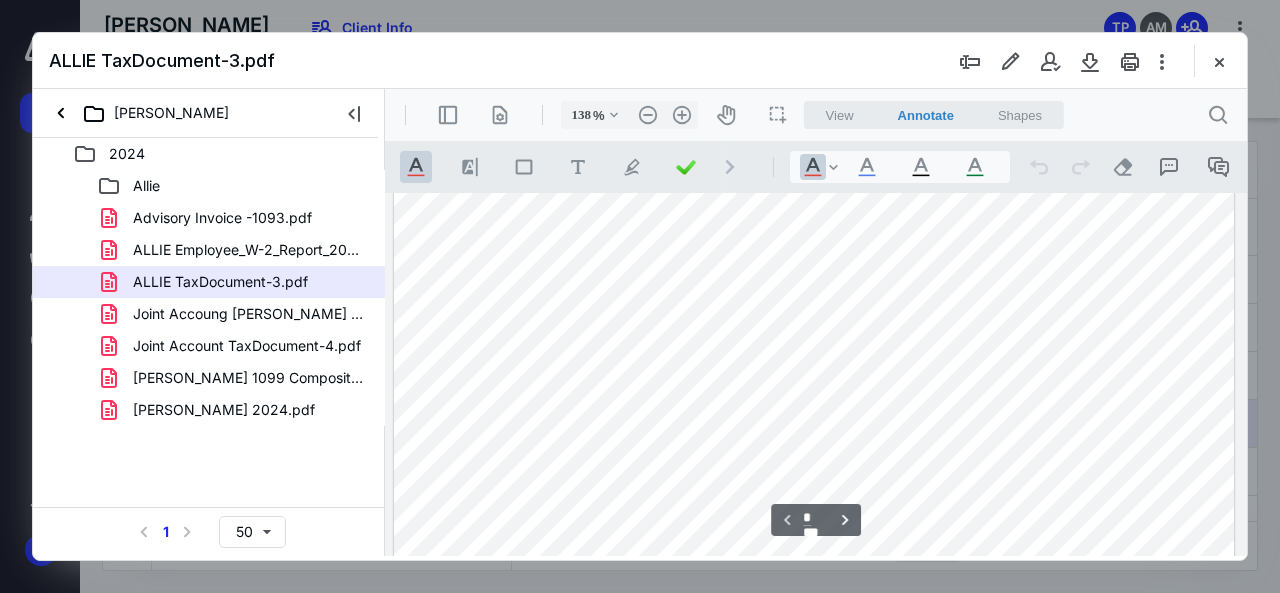 scroll, scrollTop: 488, scrollLeft: 0, axis: vertical 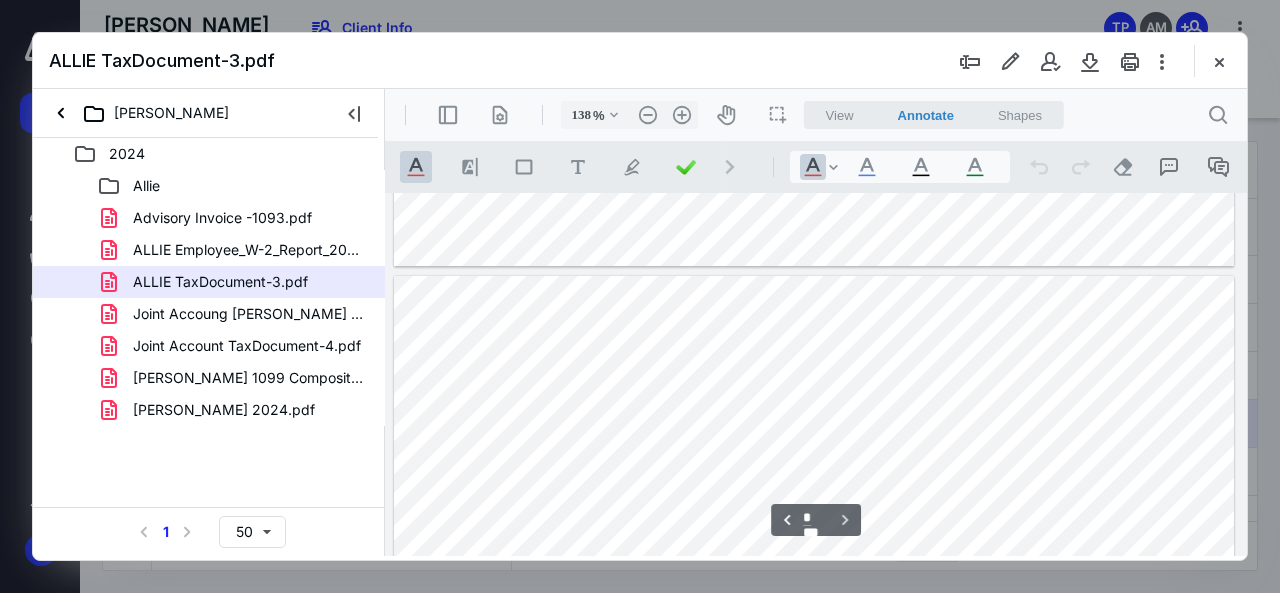 type on "*" 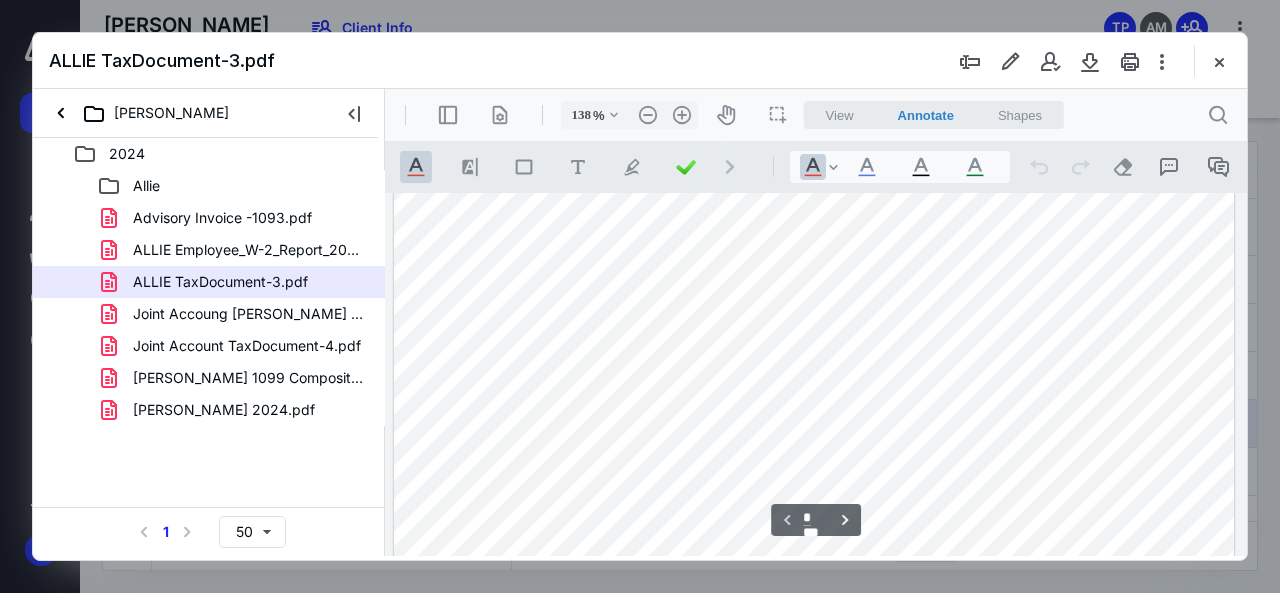 scroll, scrollTop: 552, scrollLeft: 0, axis: vertical 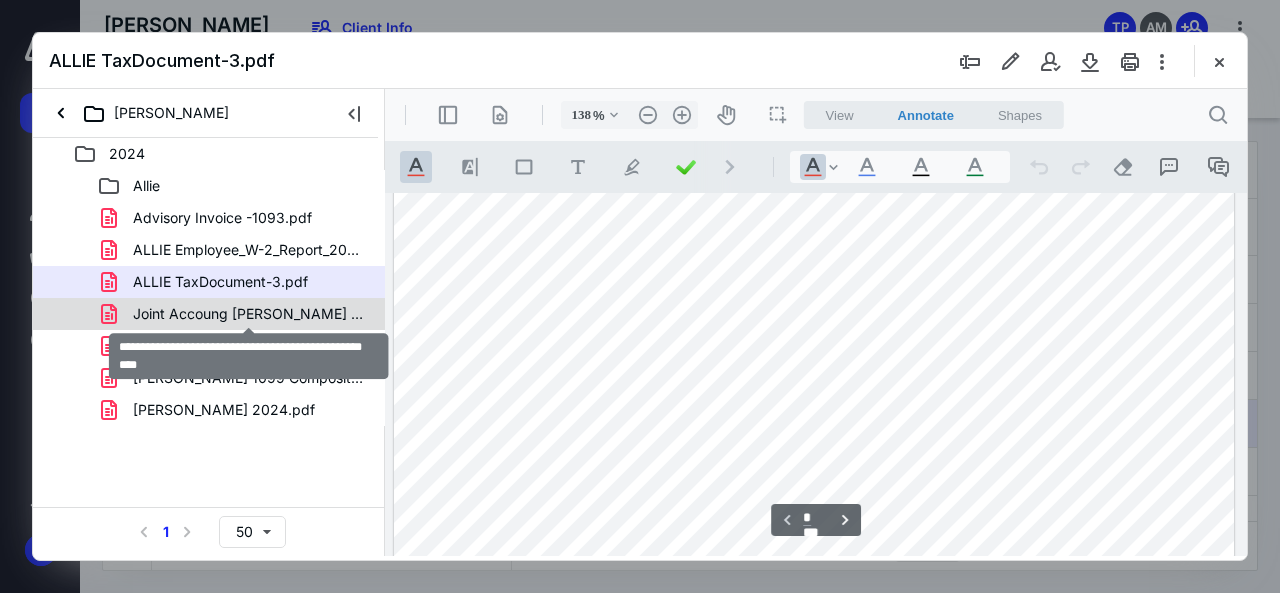 click on "Joint Accoung [PERSON_NAME] 8806378 - 2024 Tax Information.pdf" at bounding box center [249, 314] 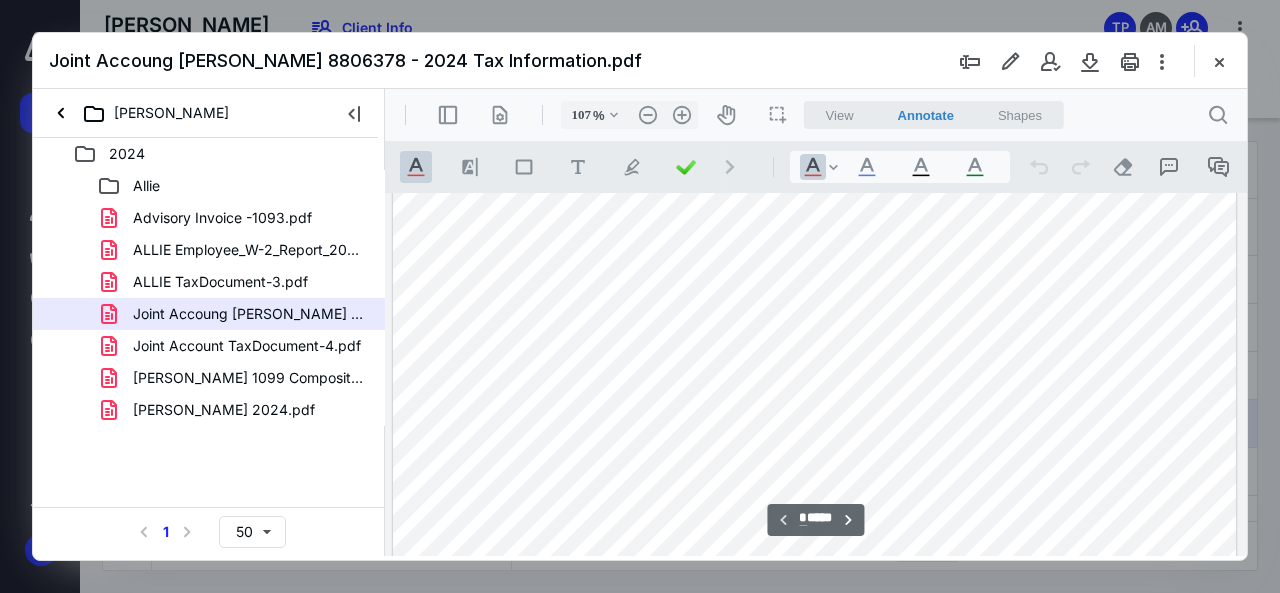 scroll, scrollTop: 244, scrollLeft: 0, axis: vertical 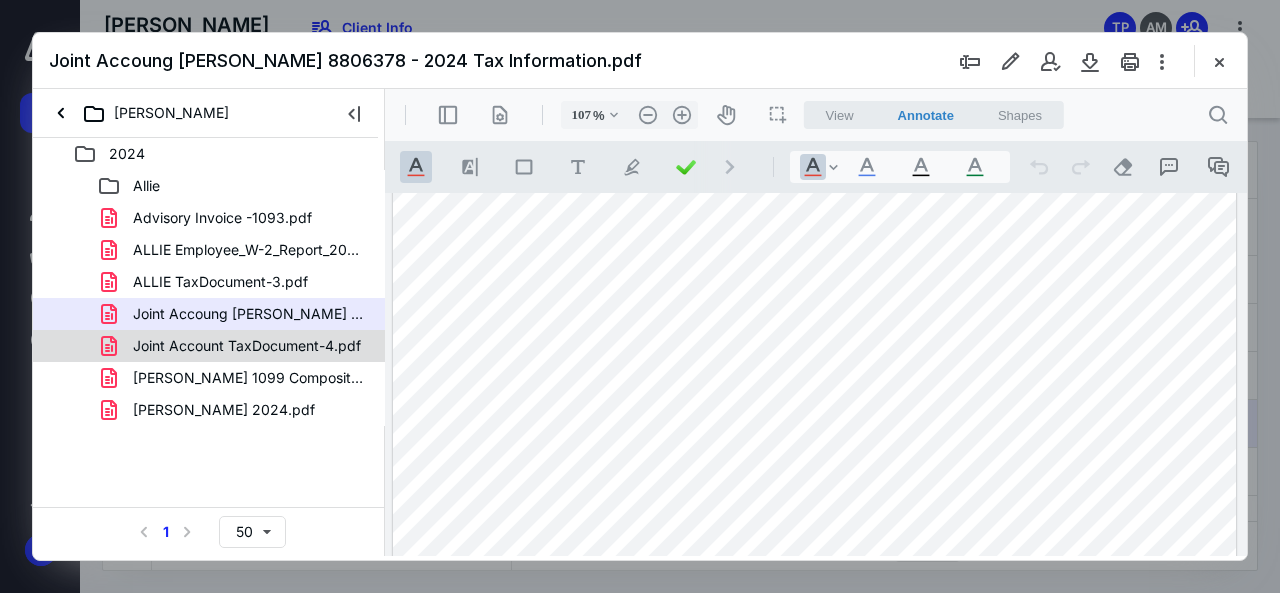 click on "Joint Account TaxDocument-4.pdf" at bounding box center [247, 346] 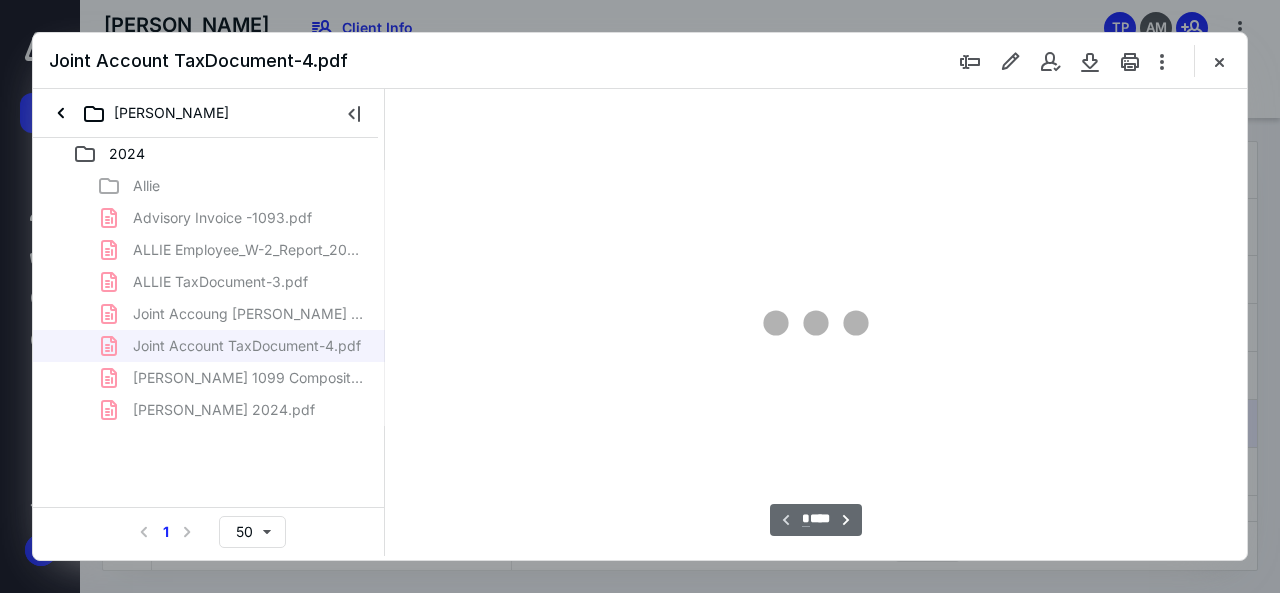 type on "138" 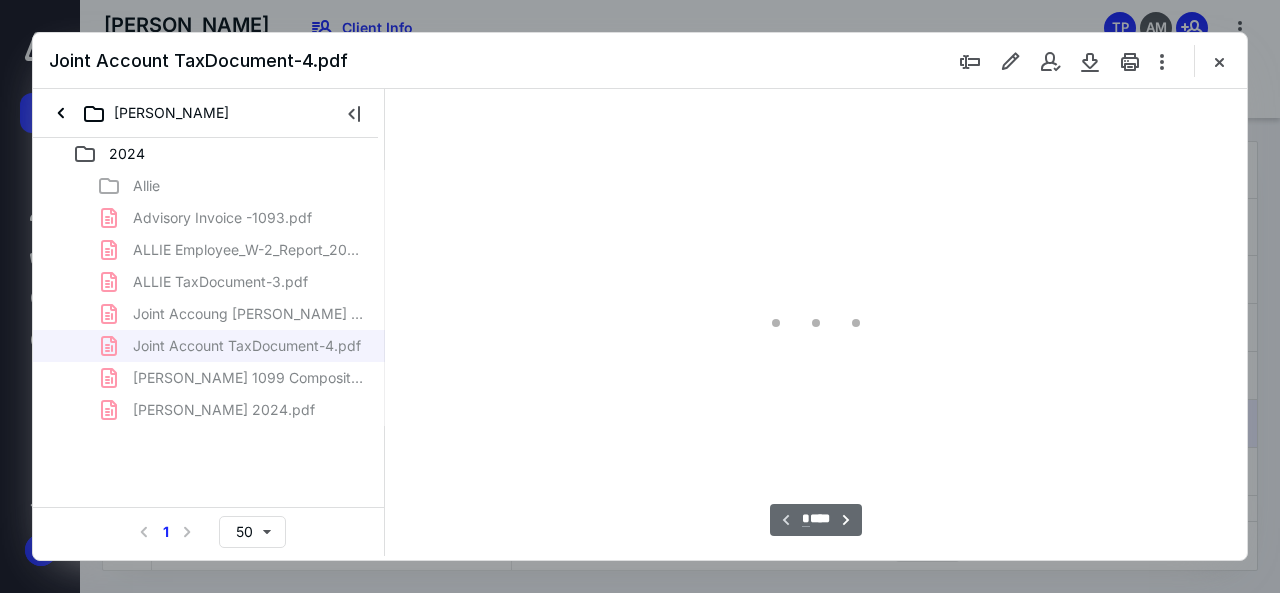scroll, scrollTop: 109, scrollLeft: 0, axis: vertical 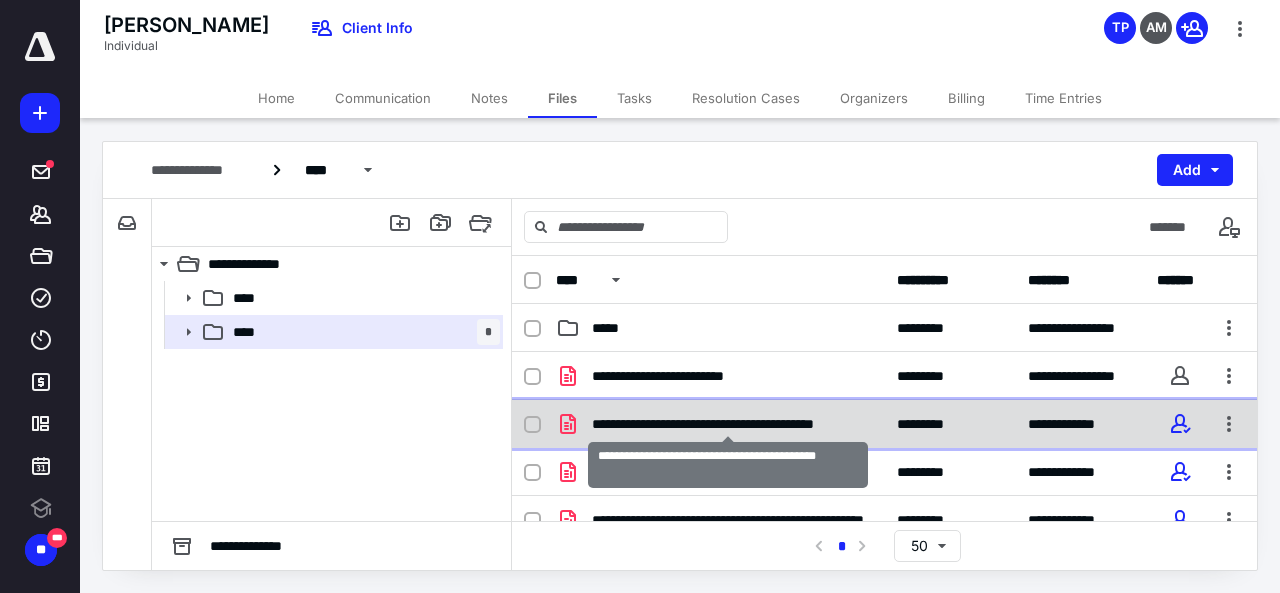 click on "**********" at bounding box center [728, 424] 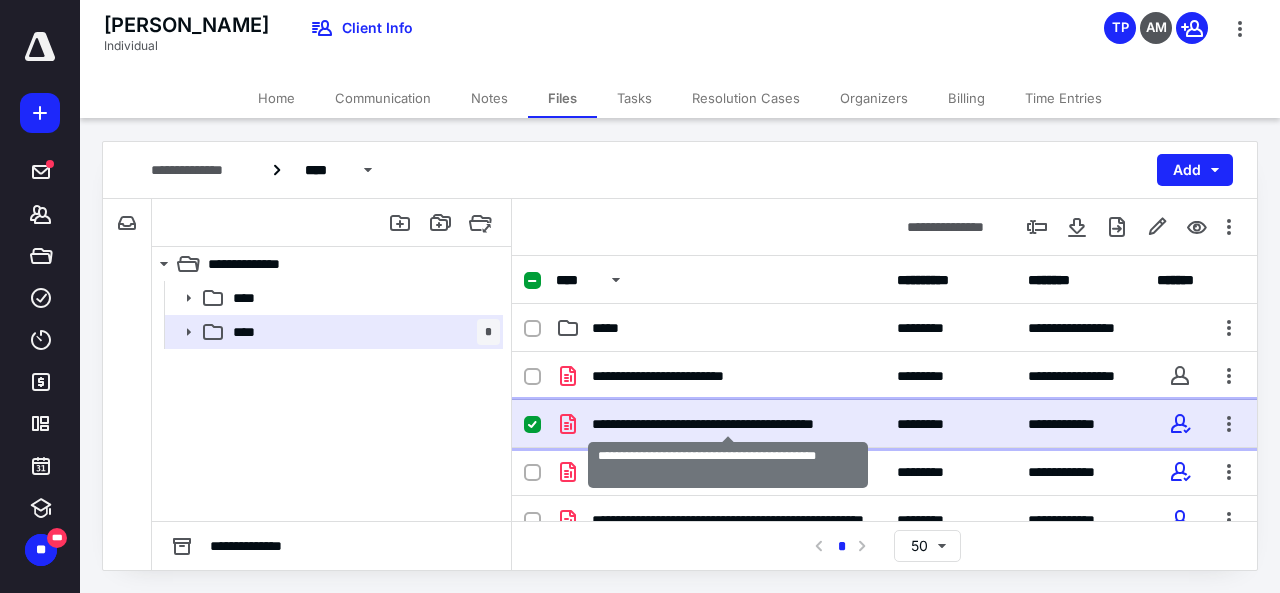 click on "**********" at bounding box center [728, 424] 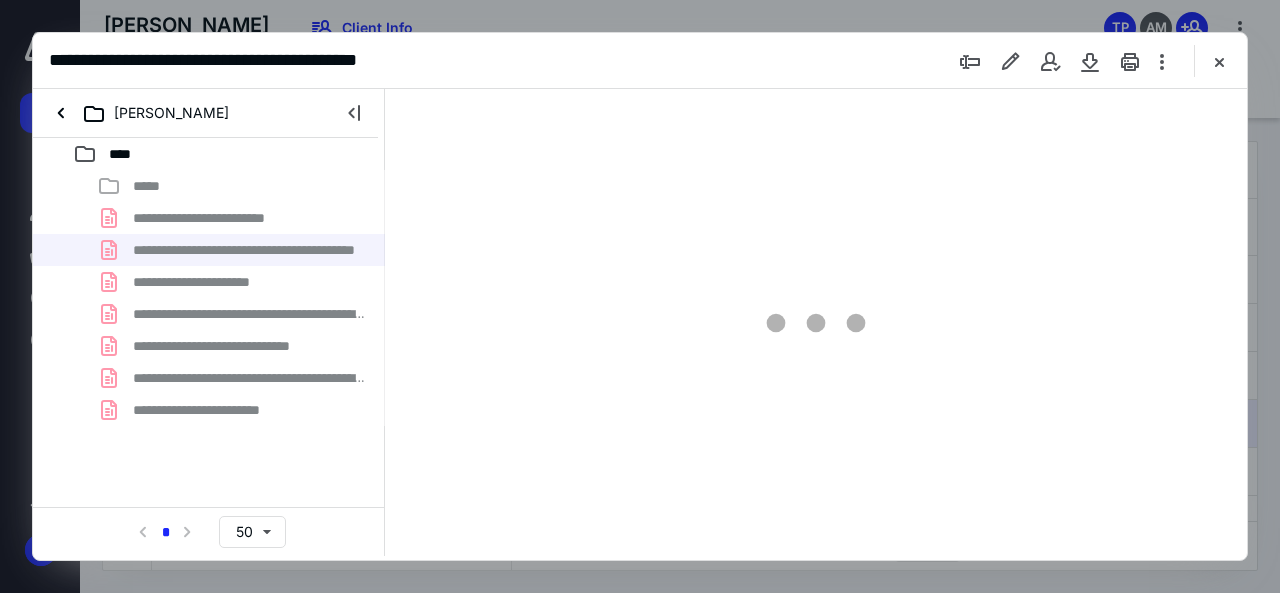 scroll, scrollTop: 0, scrollLeft: 0, axis: both 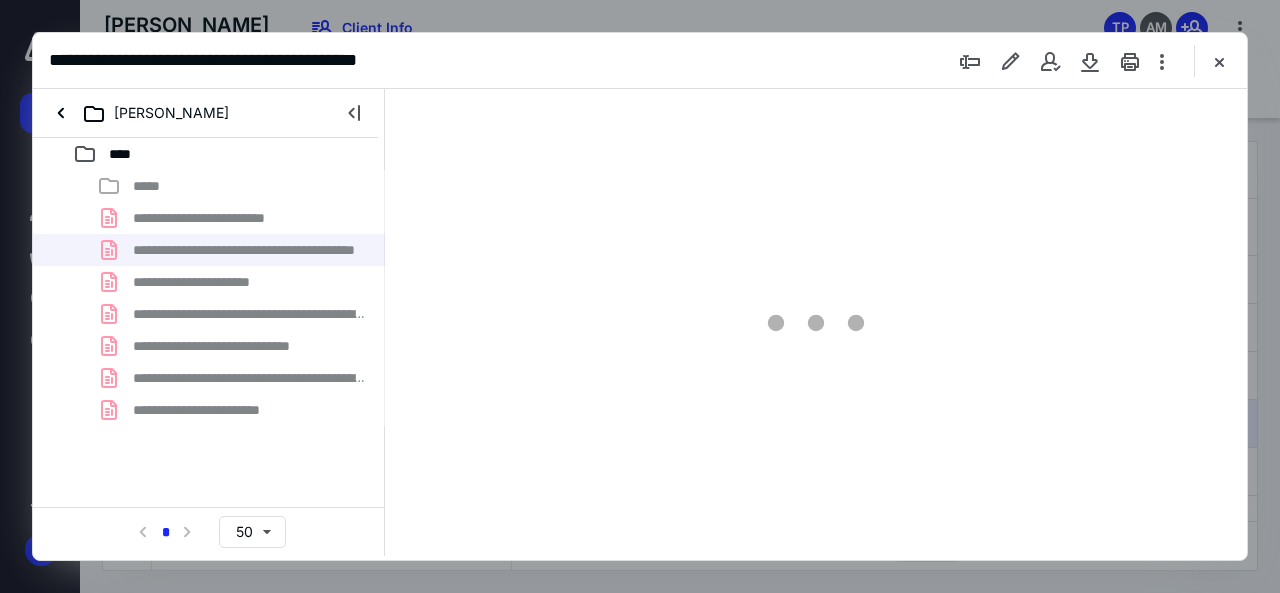 type on "138" 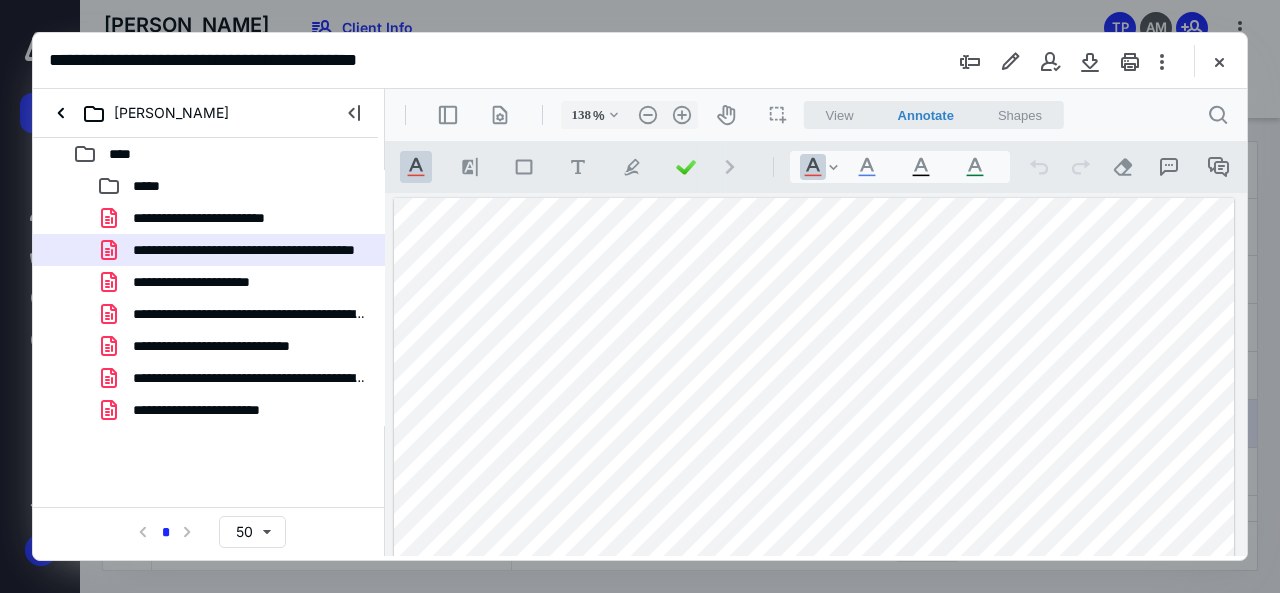 drag, startPoint x: 418, startPoint y: 357, endPoint x: 492, endPoint y: 358, distance: 74.00676 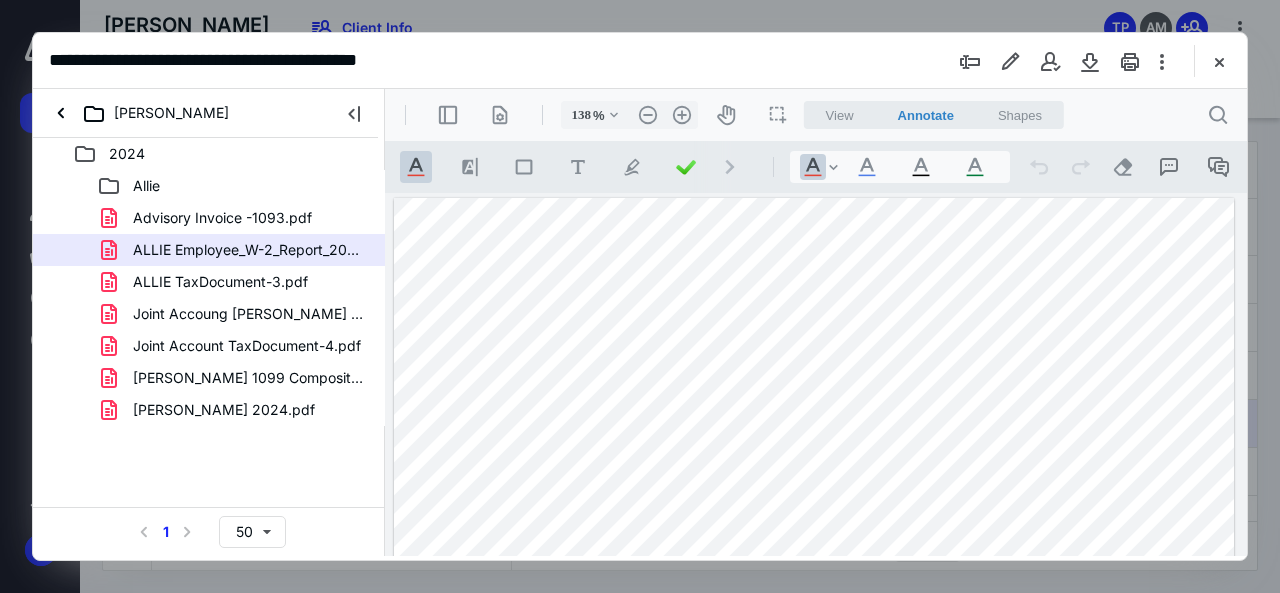 scroll, scrollTop: 0, scrollLeft: 0, axis: both 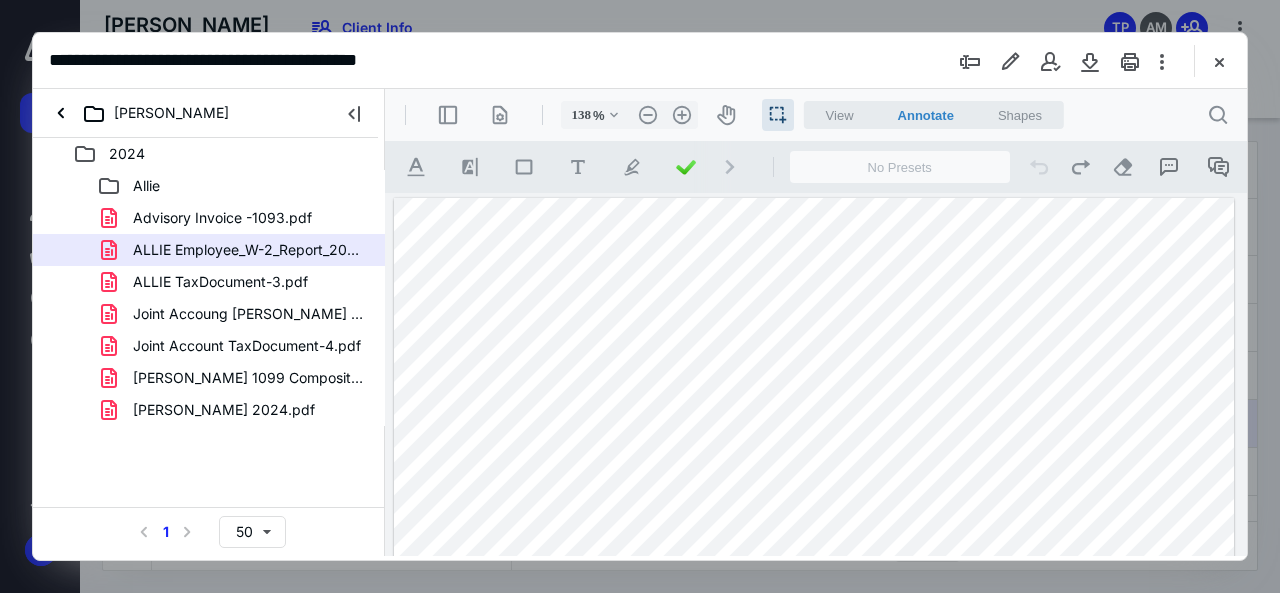 click at bounding box center (814, 742) 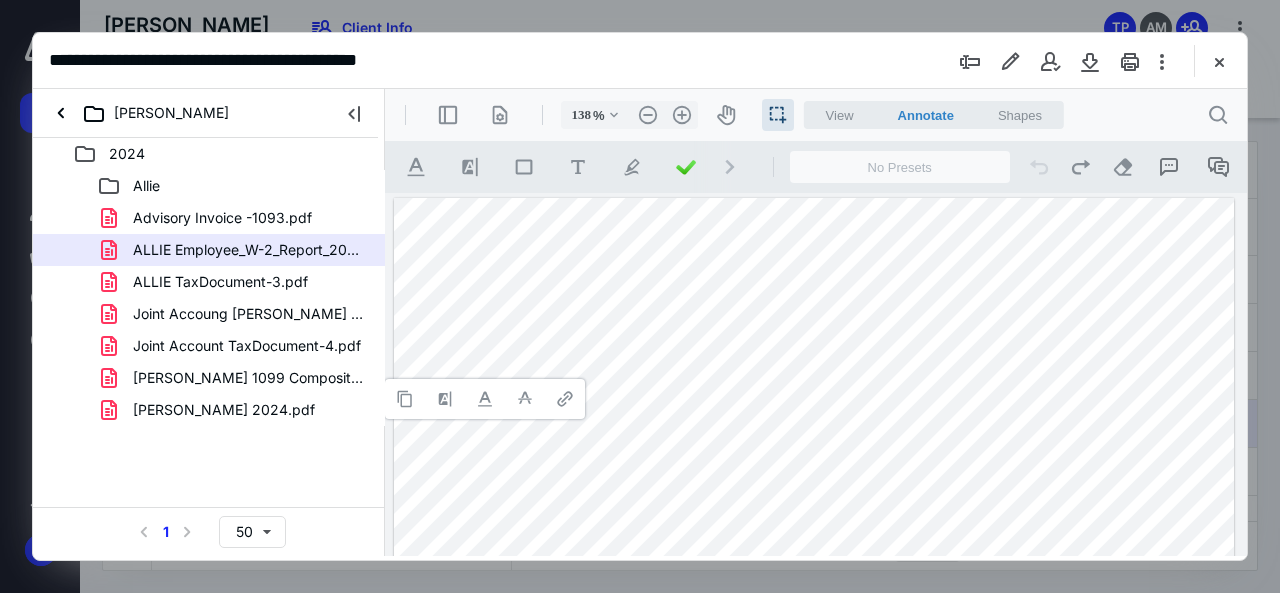 click at bounding box center (814, 742) 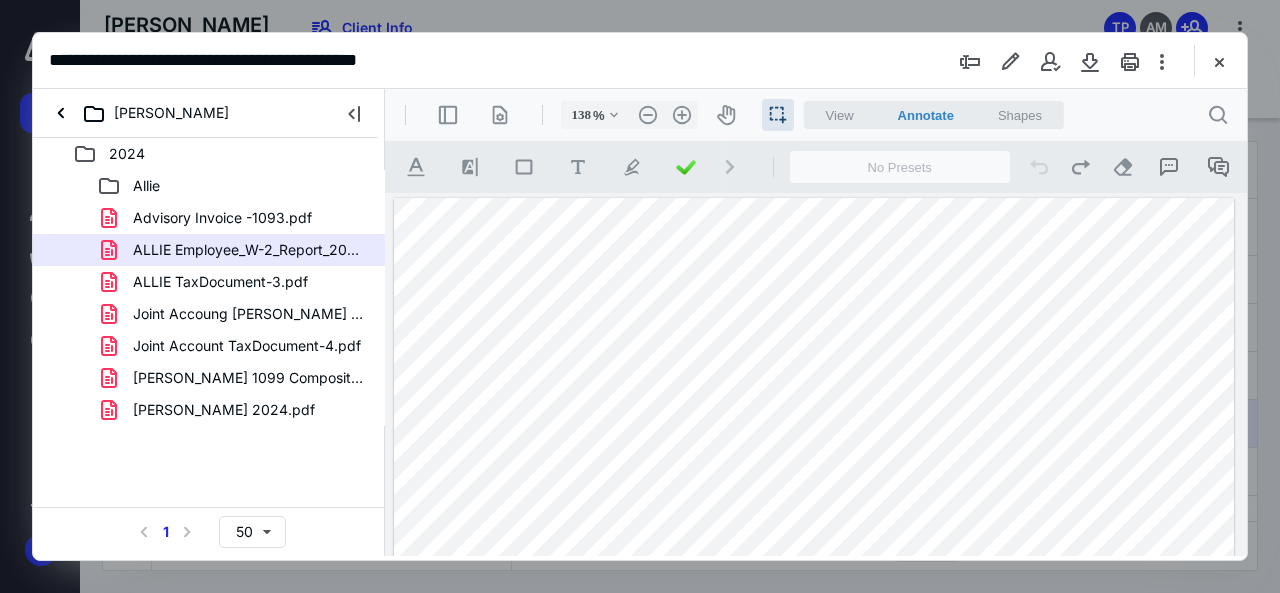 click at bounding box center [814, 742] 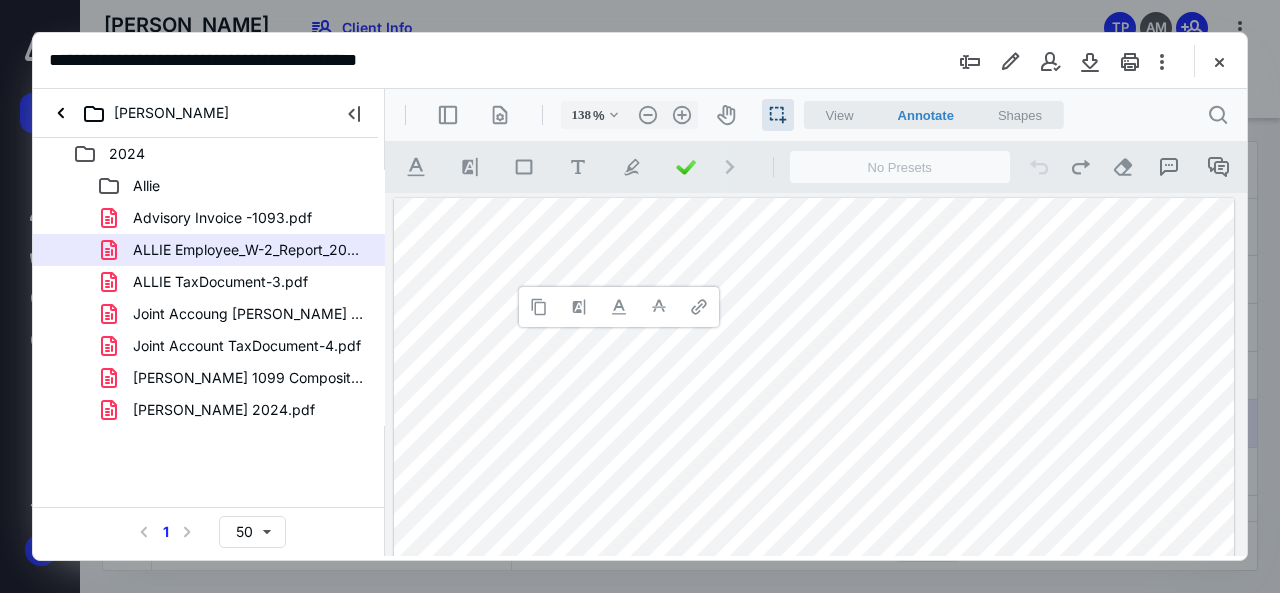 type 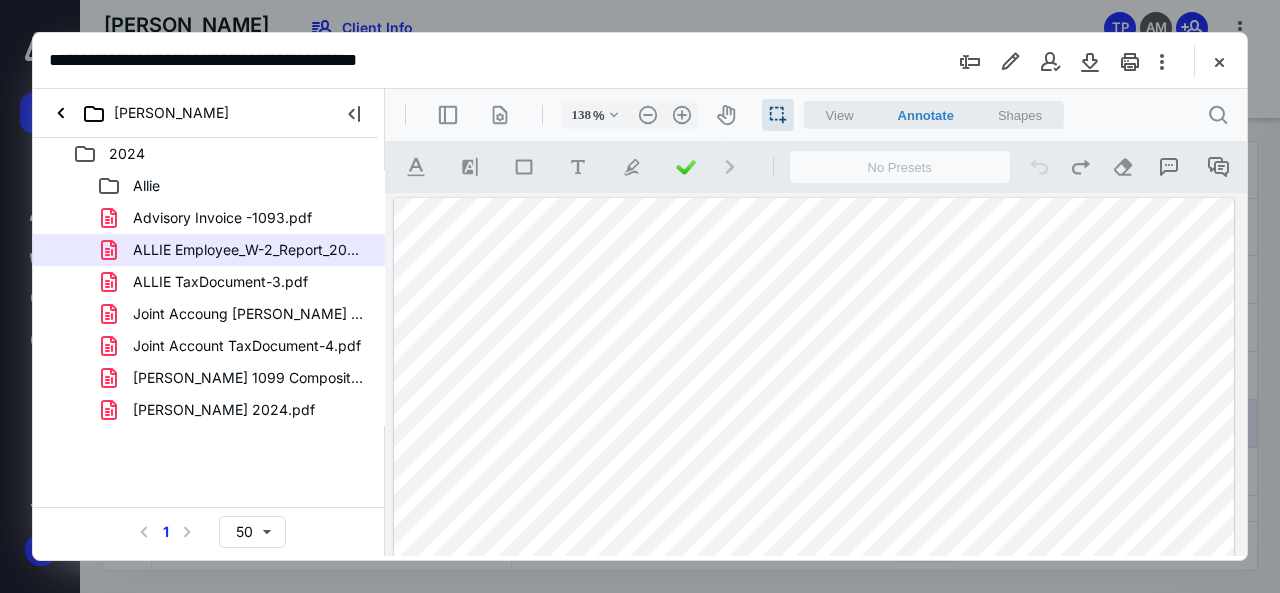 click at bounding box center (814, 742) 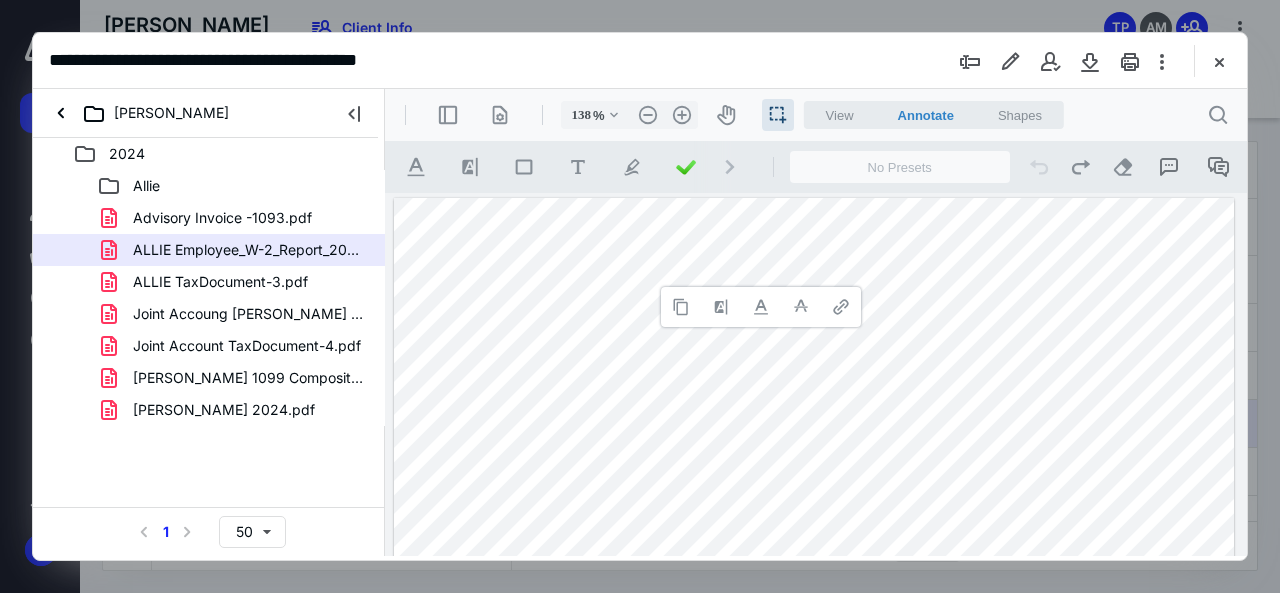 type 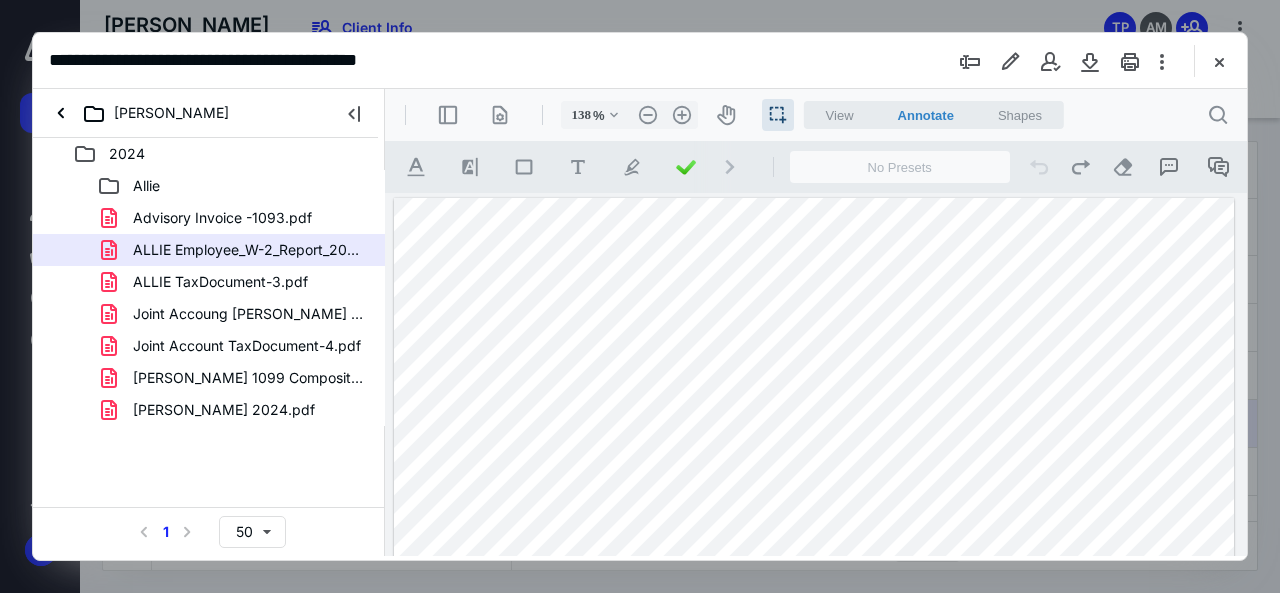 click at bounding box center [814, 742] 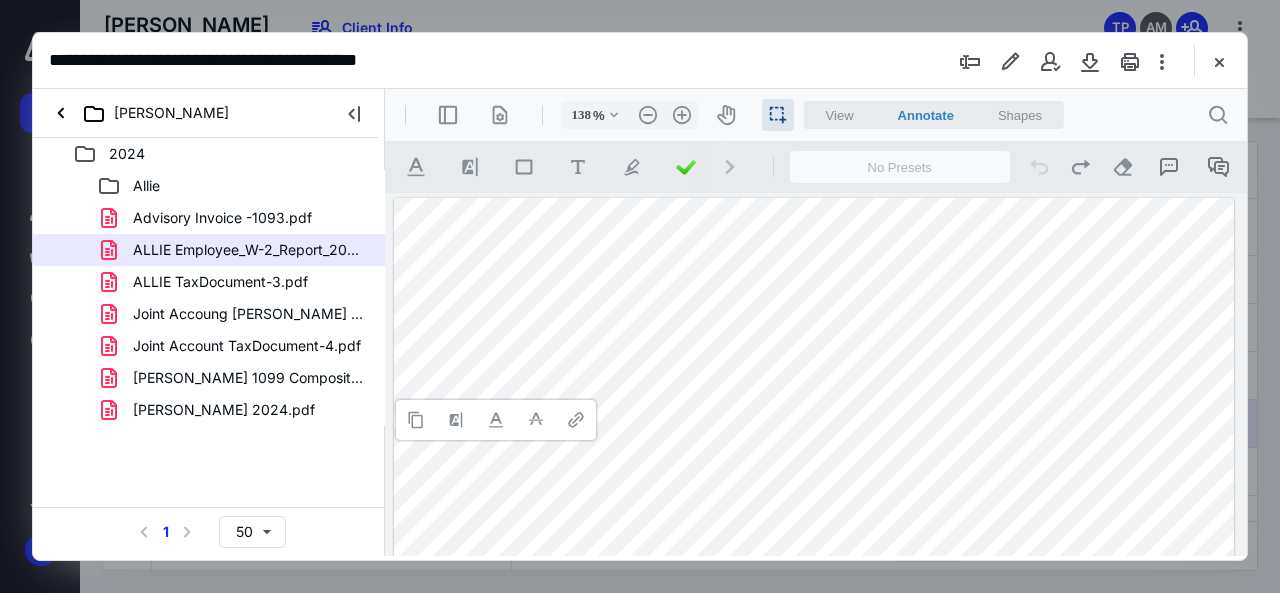 type 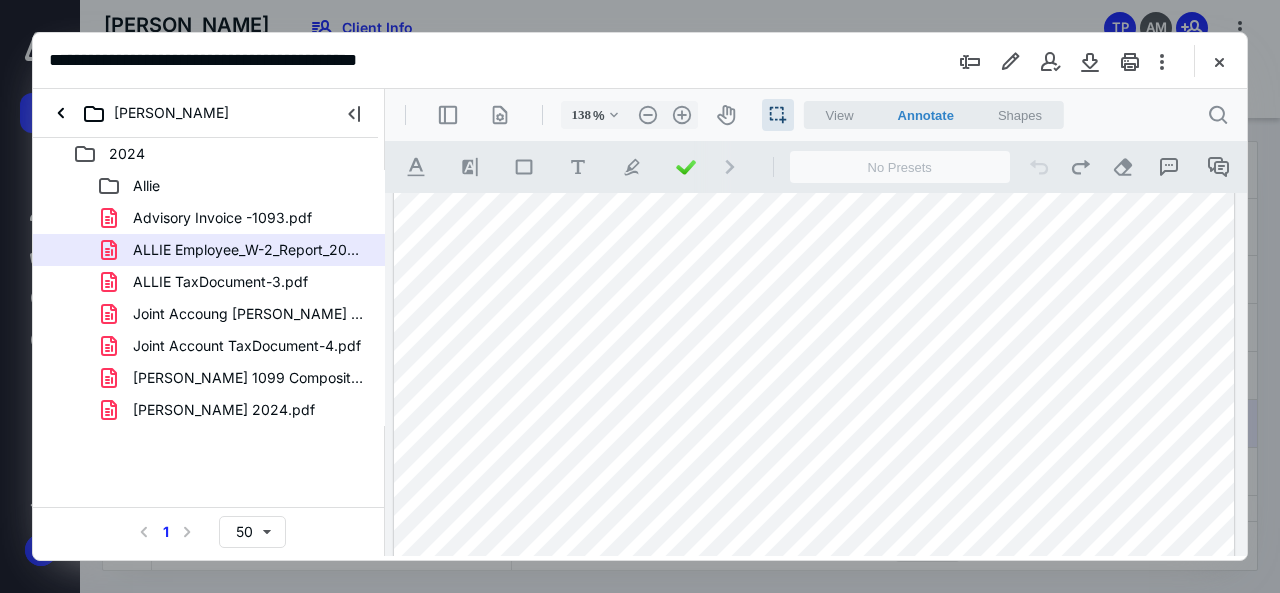 scroll, scrollTop: 96, scrollLeft: 0, axis: vertical 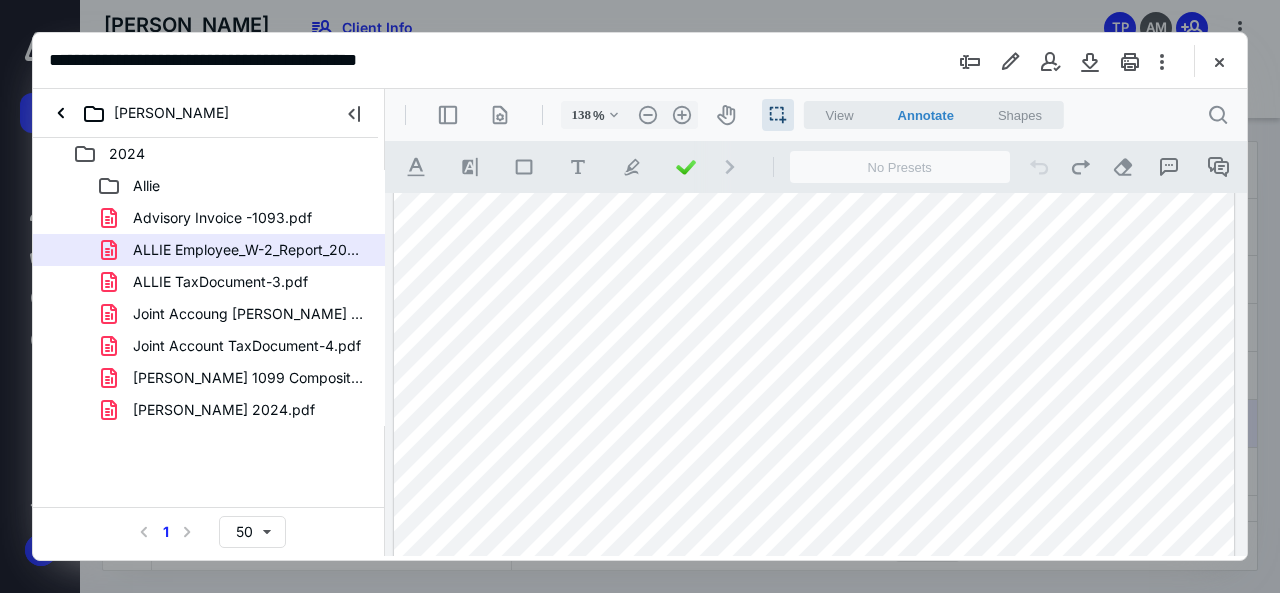 click at bounding box center (814, 646) 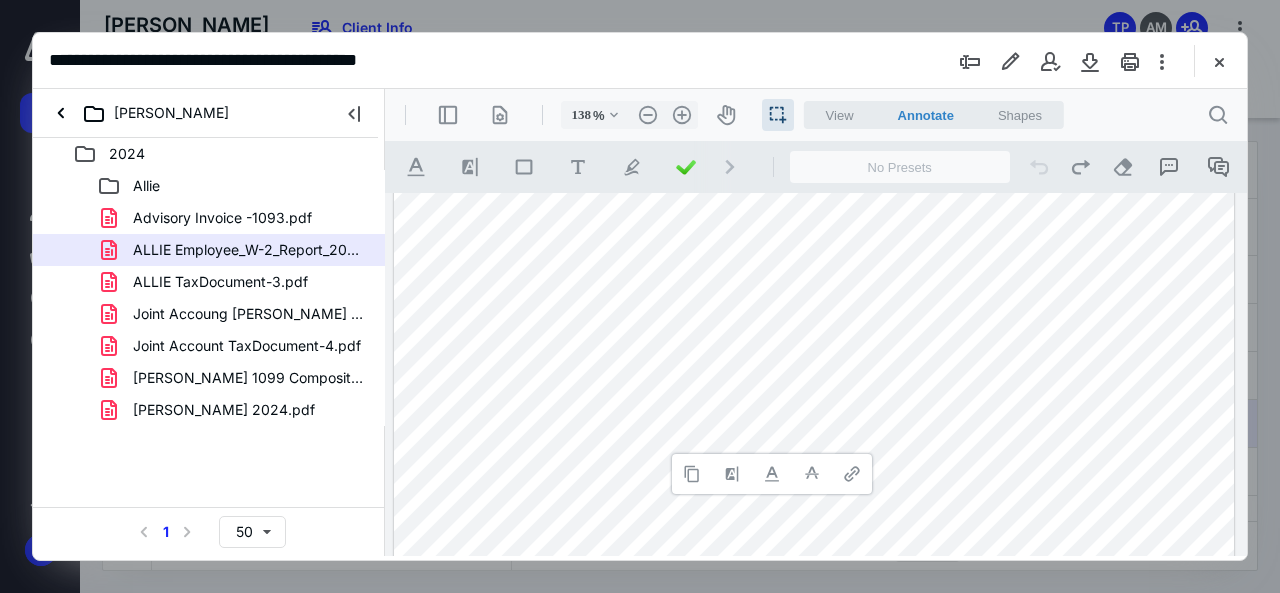 type 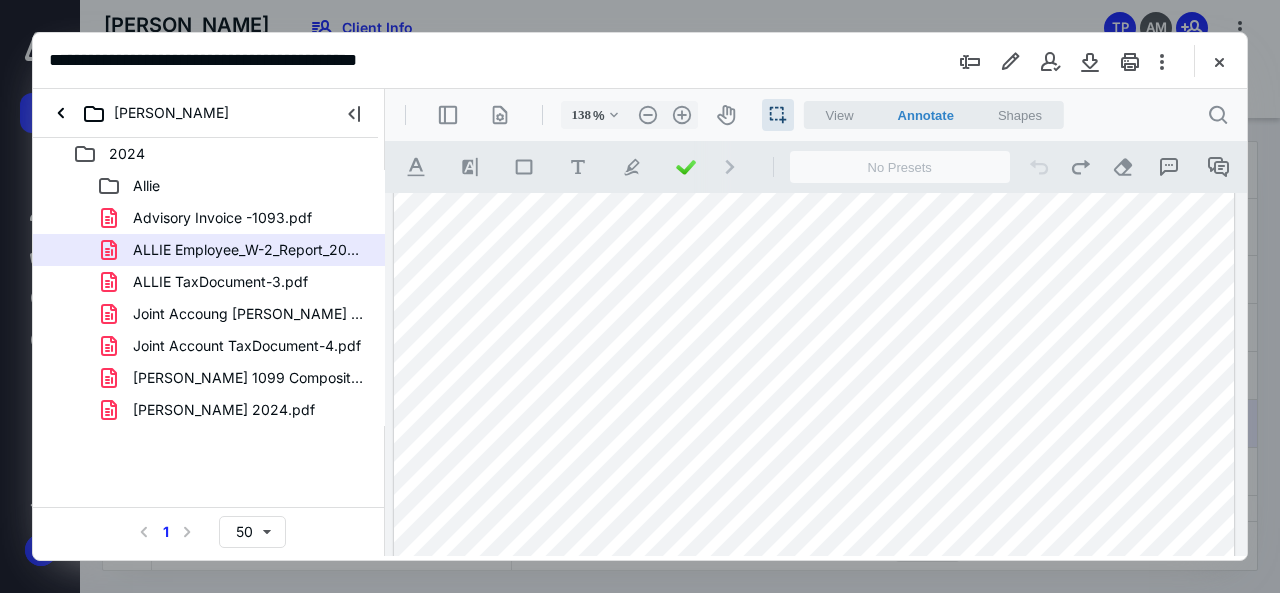 scroll, scrollTop: 215, scrollLeft: 0, axis: vertical 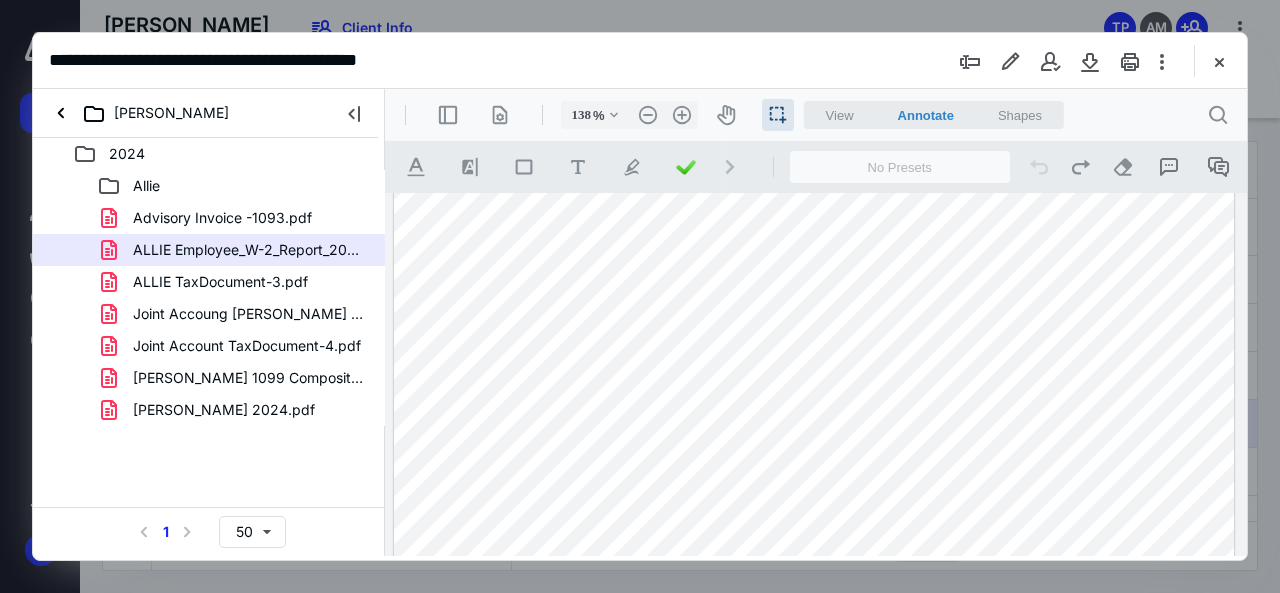 click at bounding box center (814, 527) 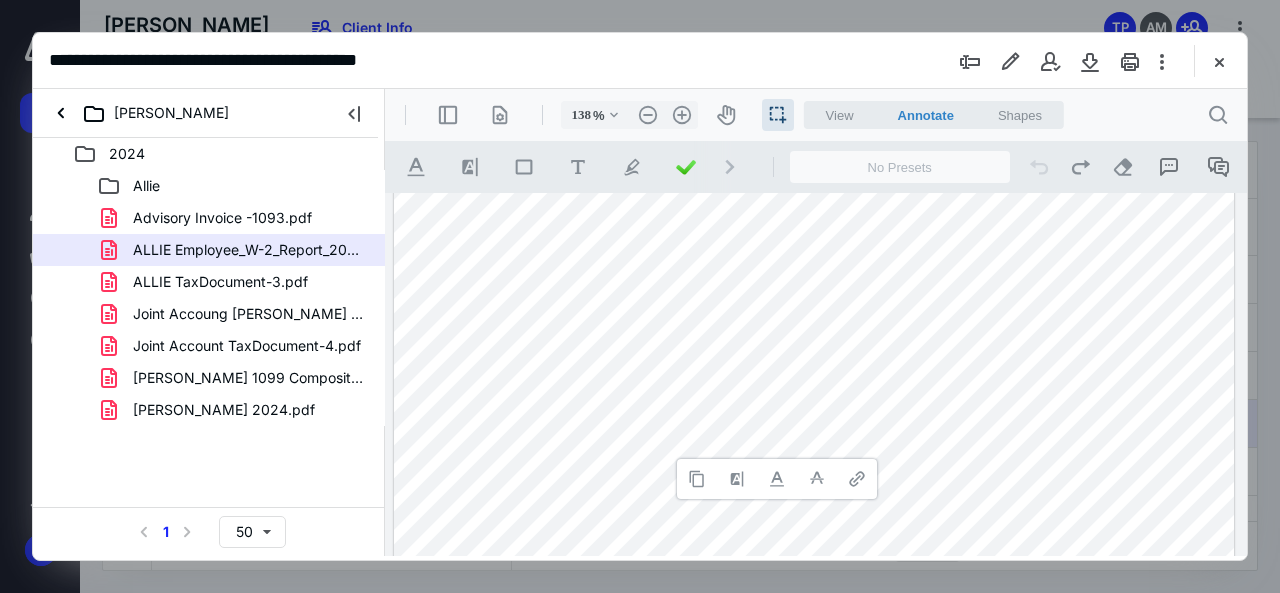 type 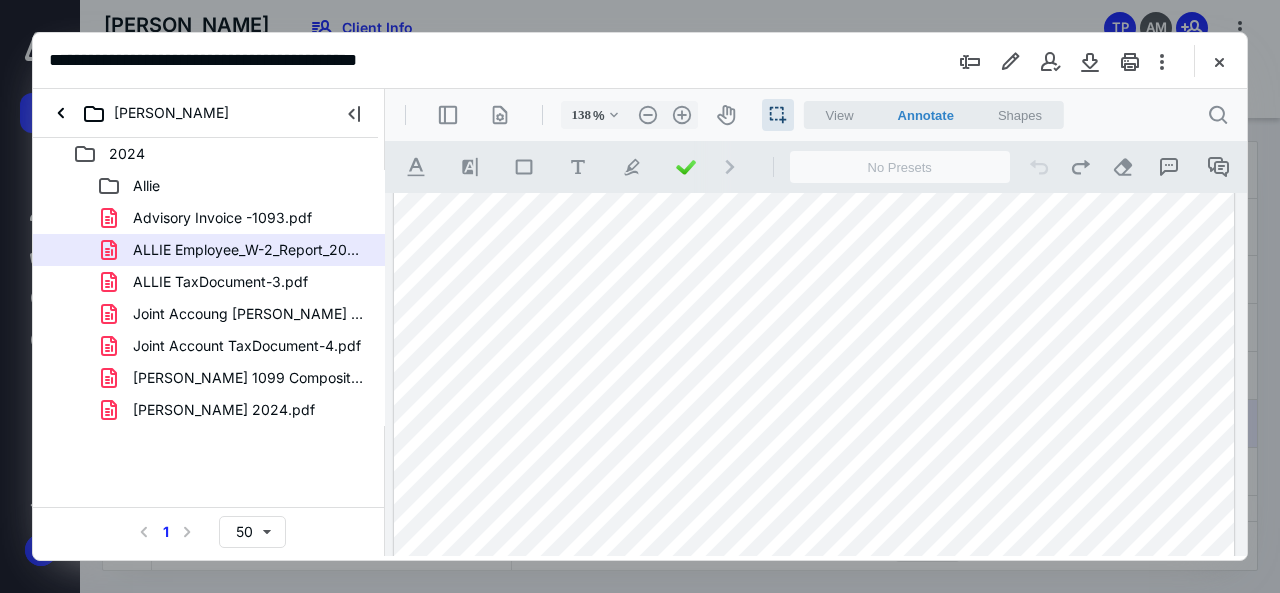 scroll, scrollTop: 733, scrollLeft: 0, axis: vertical 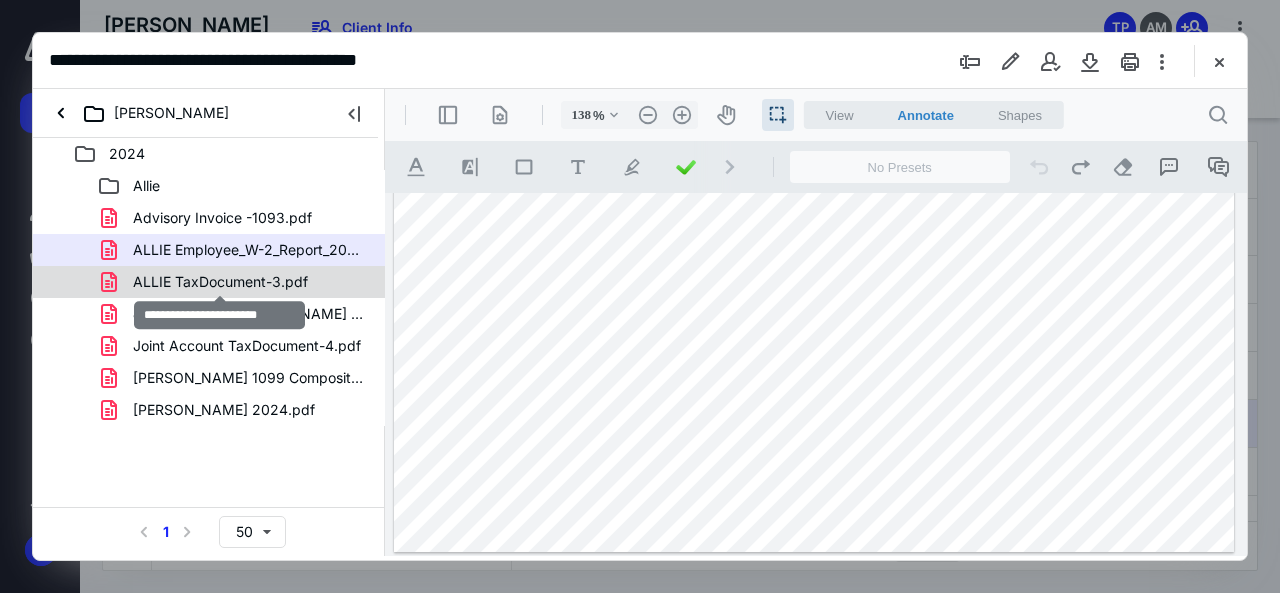 click on "ALLIE TaxDocument-3.pdf" at bounding box center [220, 282] 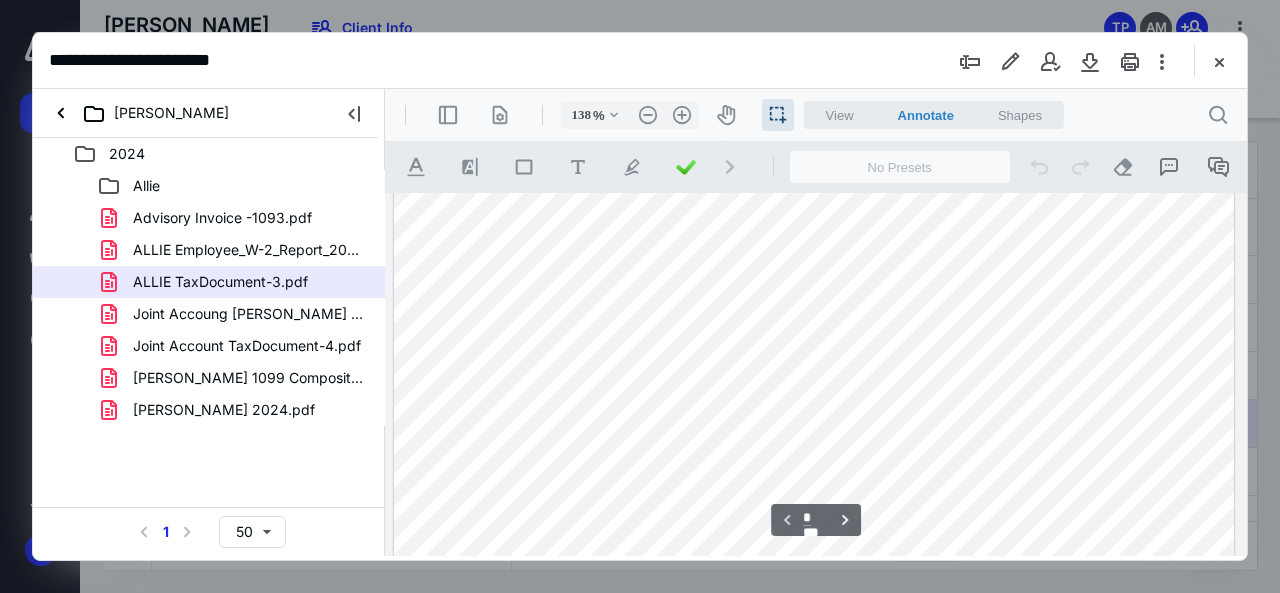 scroll, scrollTop: 451, scrollLeft: 0, axis: vertical 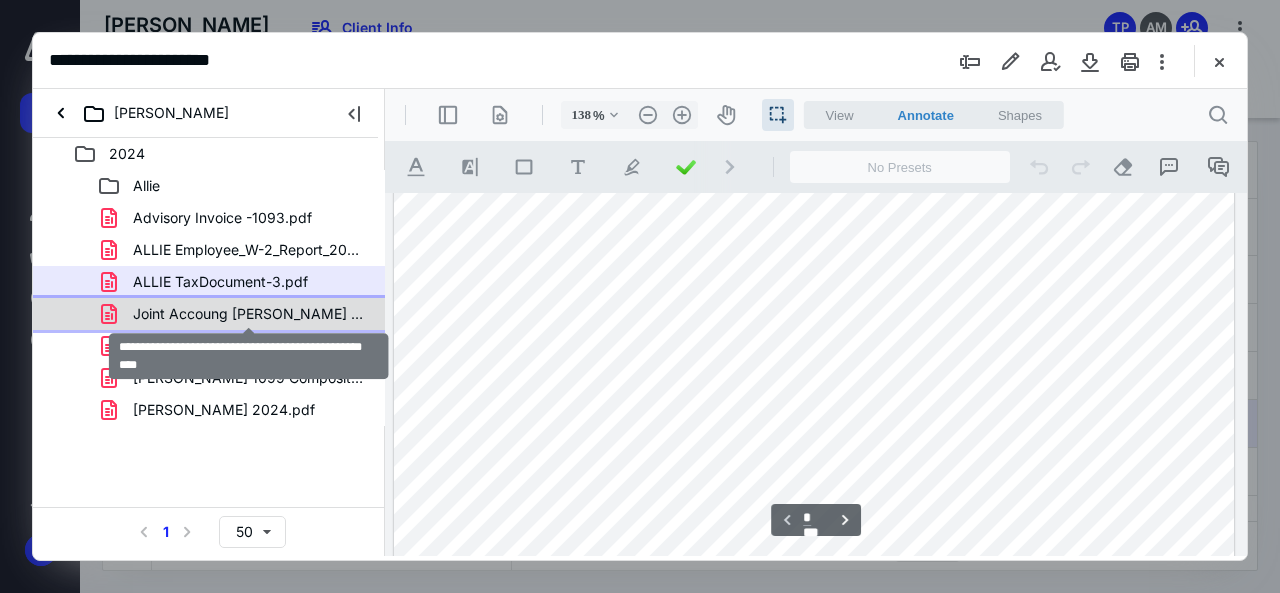 click on "Joint Accoung [PERSON_NAME] 8806378 - 2024 Tax Information.pdf" at bounding box center [249, 314] 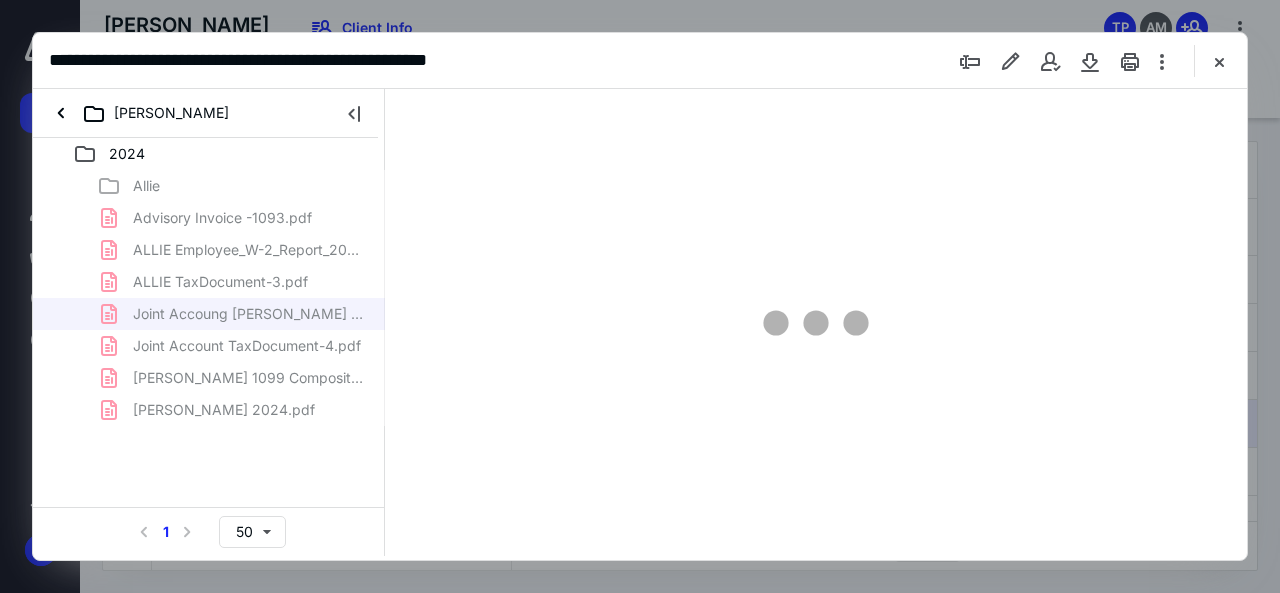 type on "107" 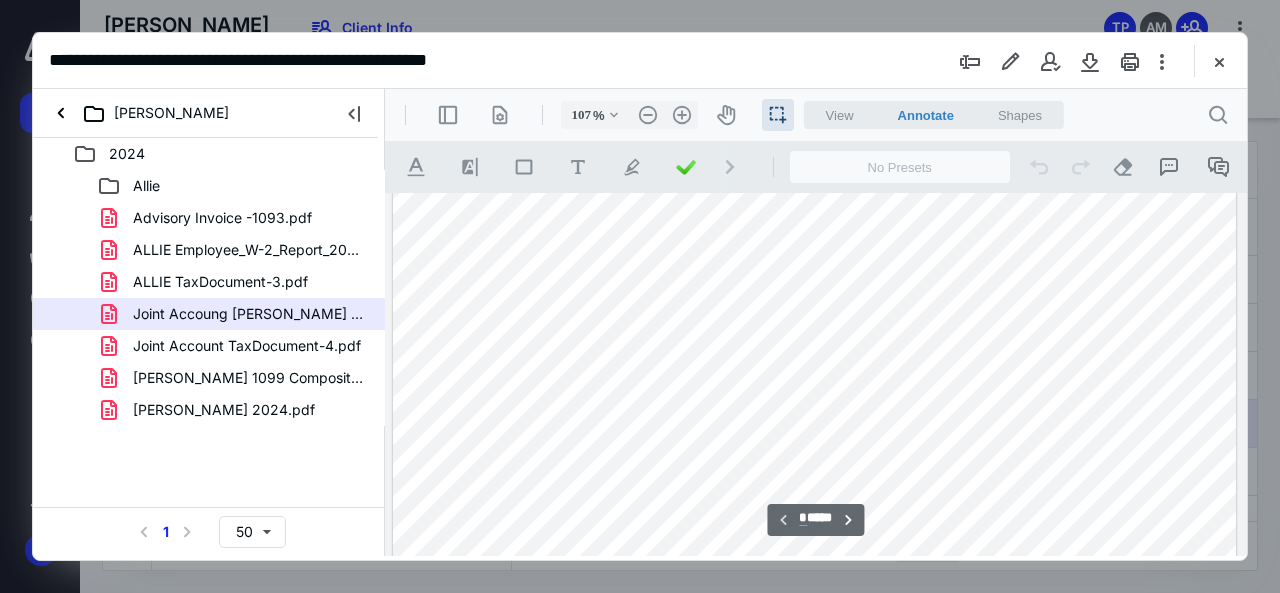scroll, scrollTop: 16, scrollLeft: 0, axis: vertical 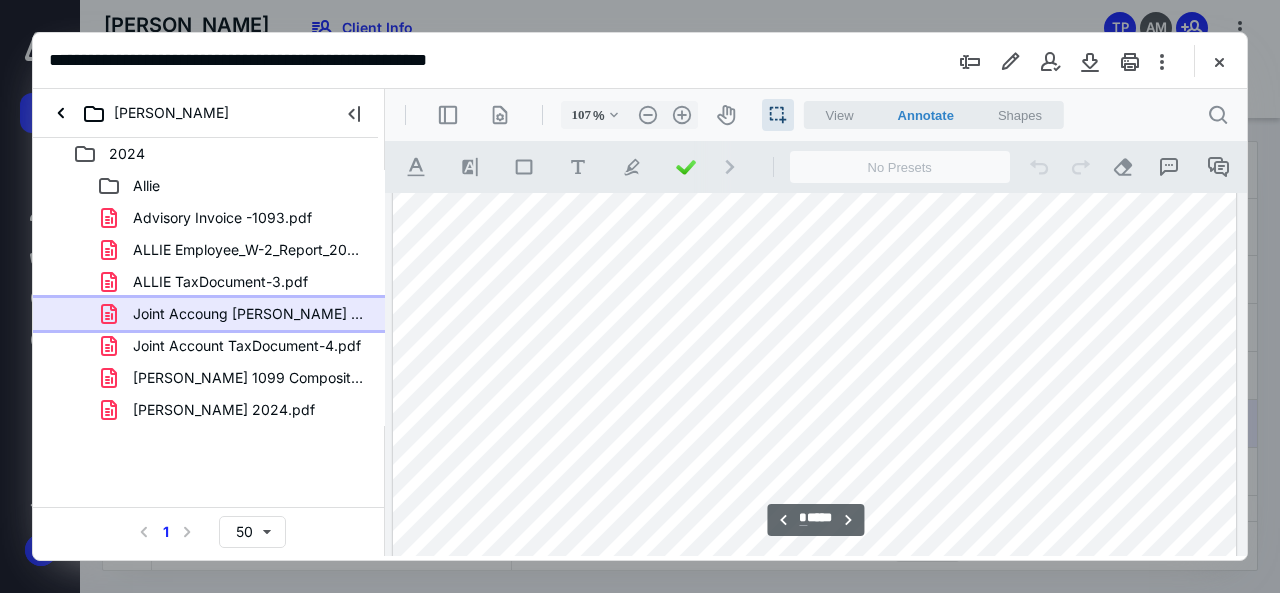 type on "*" 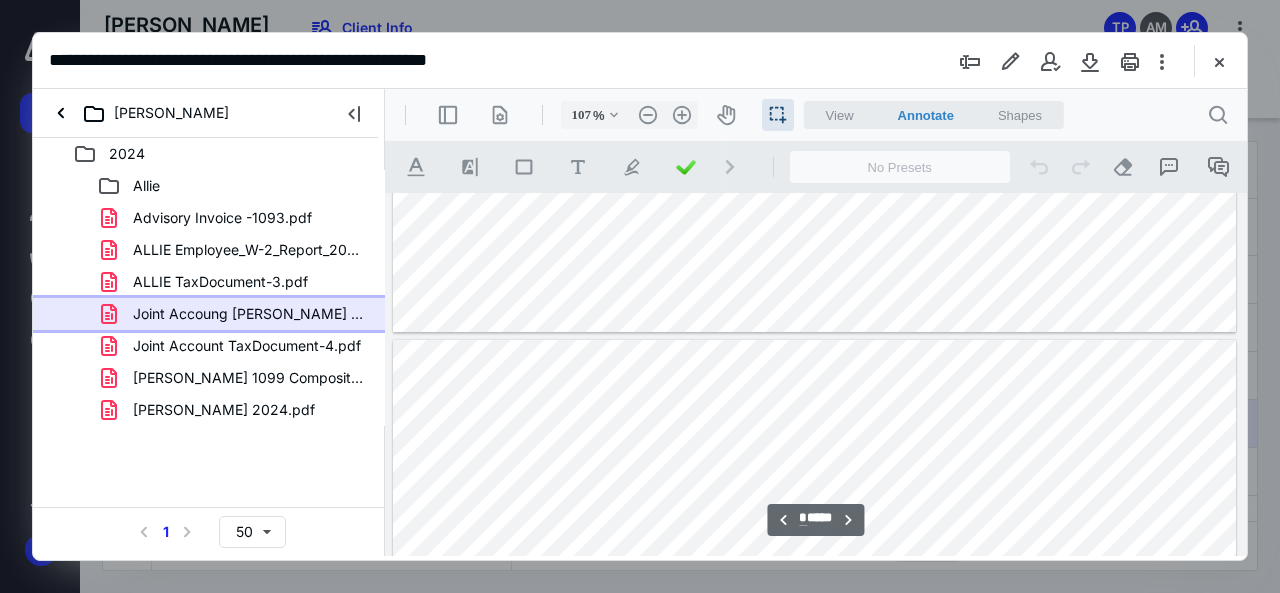 scroll, scrollTop: 1836, scrollLeft: 0, axis: vertical 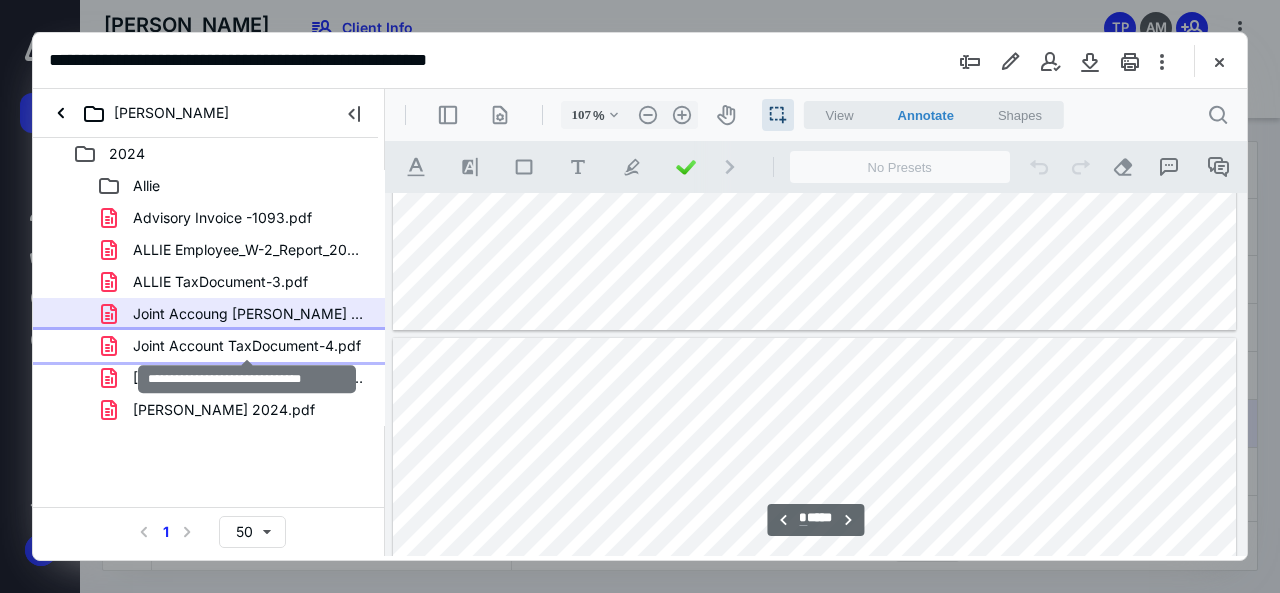 click on "Joint Account TaxDocument-4.pdf" at bounding box center [247, 346] 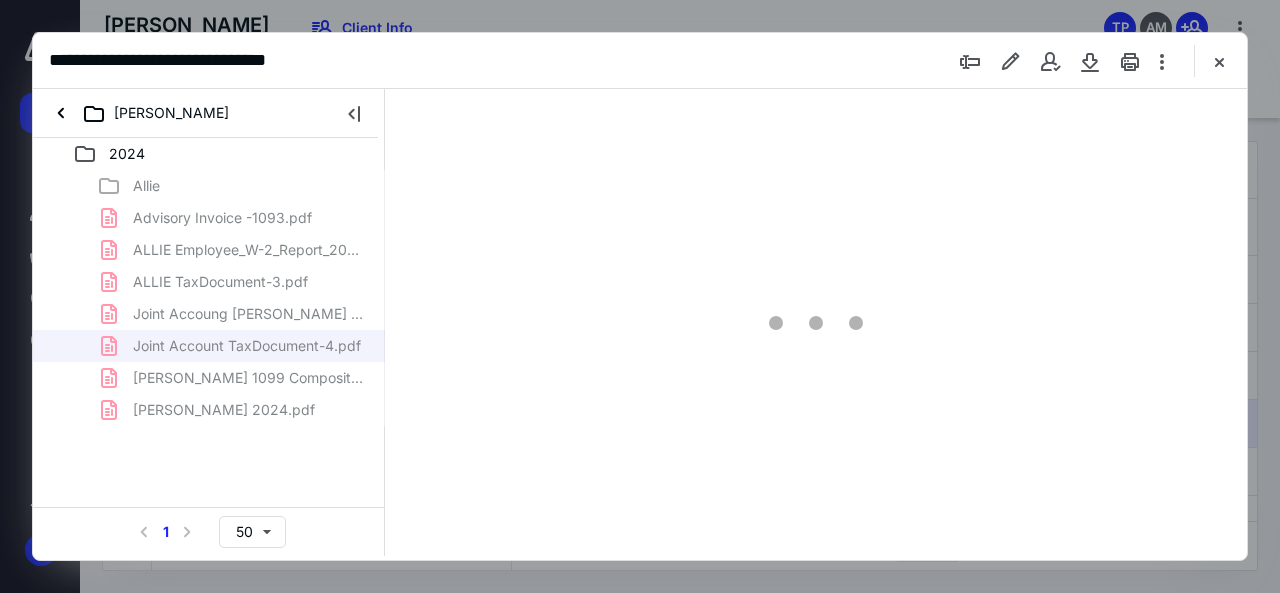 type on "137" 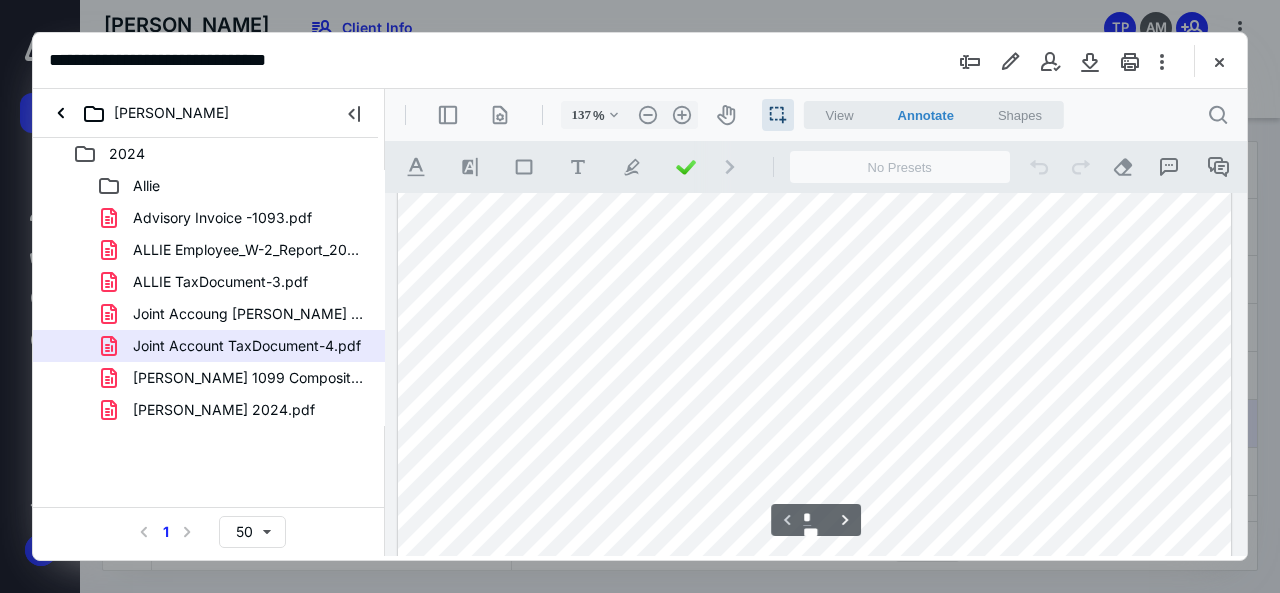 scroll, scrollTop: 527, scrollLeft: 0, axis: vertical 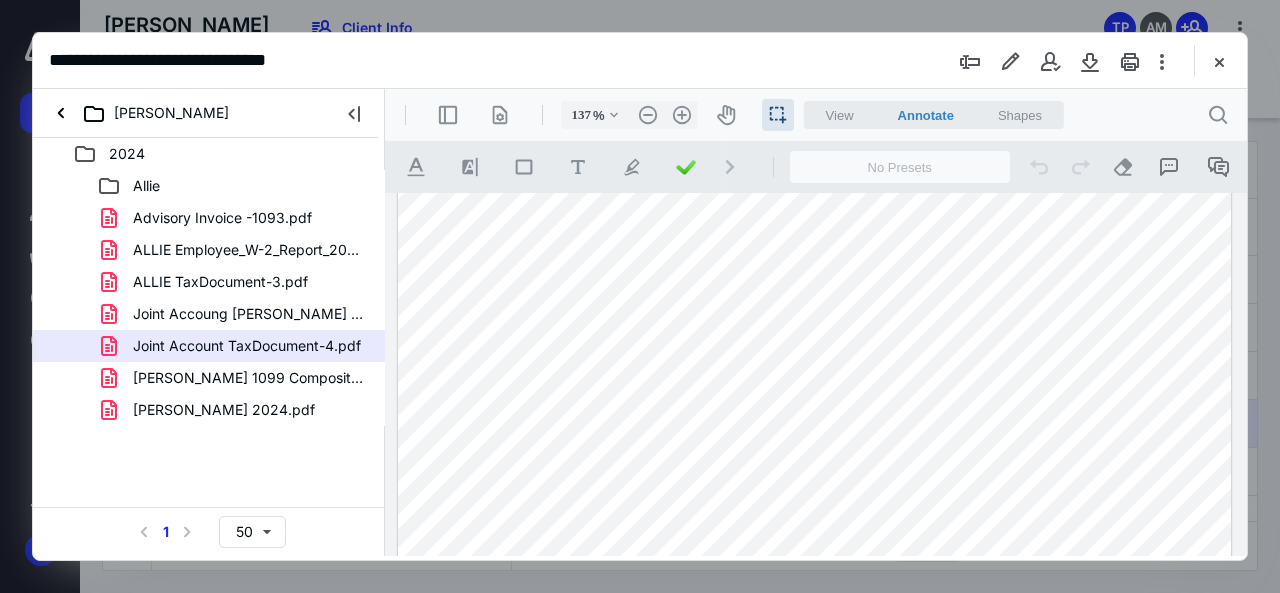 click at bounding box center [815, 210] 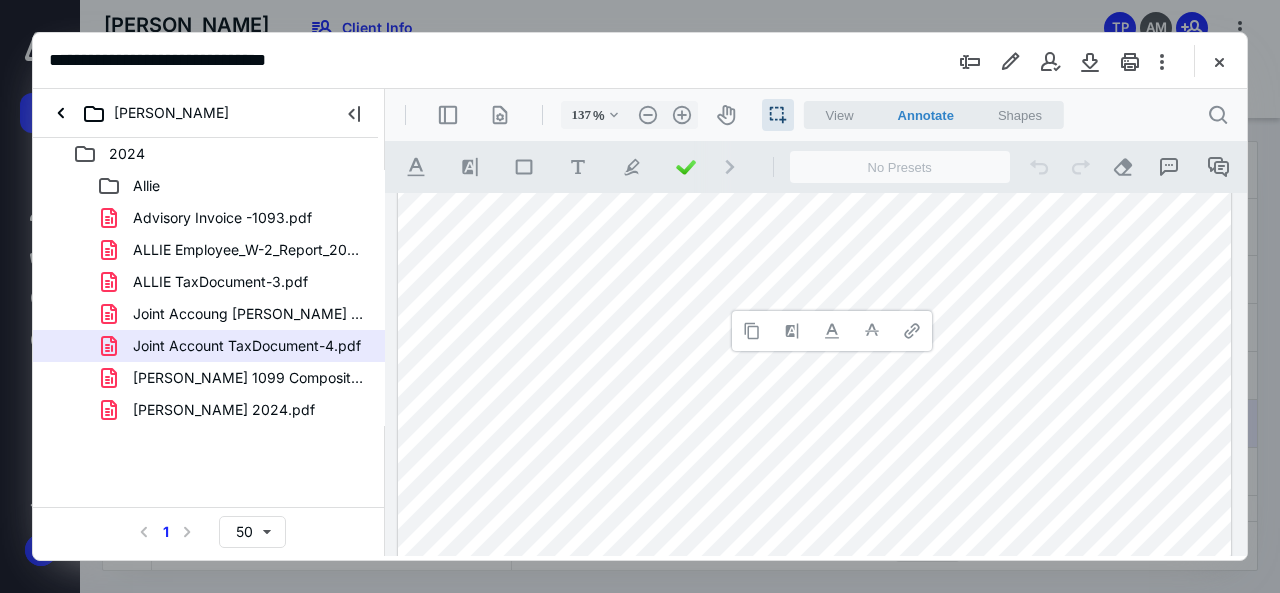 type 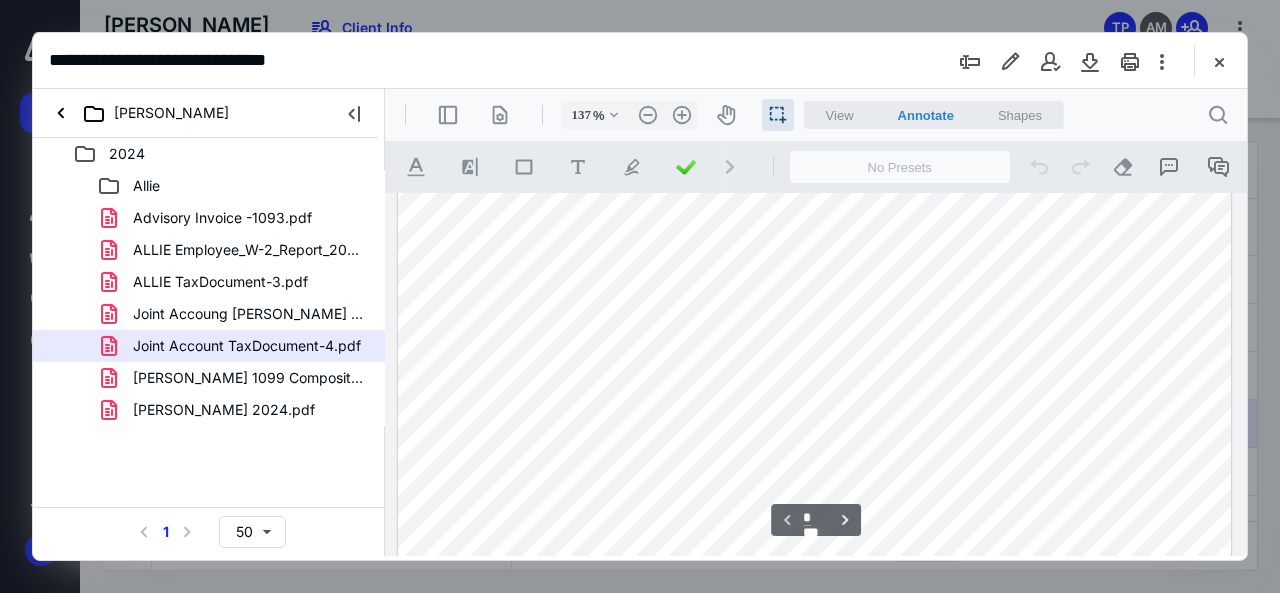 scroll, scrollTop: 59, scrollLeft: 0, axis: vertical 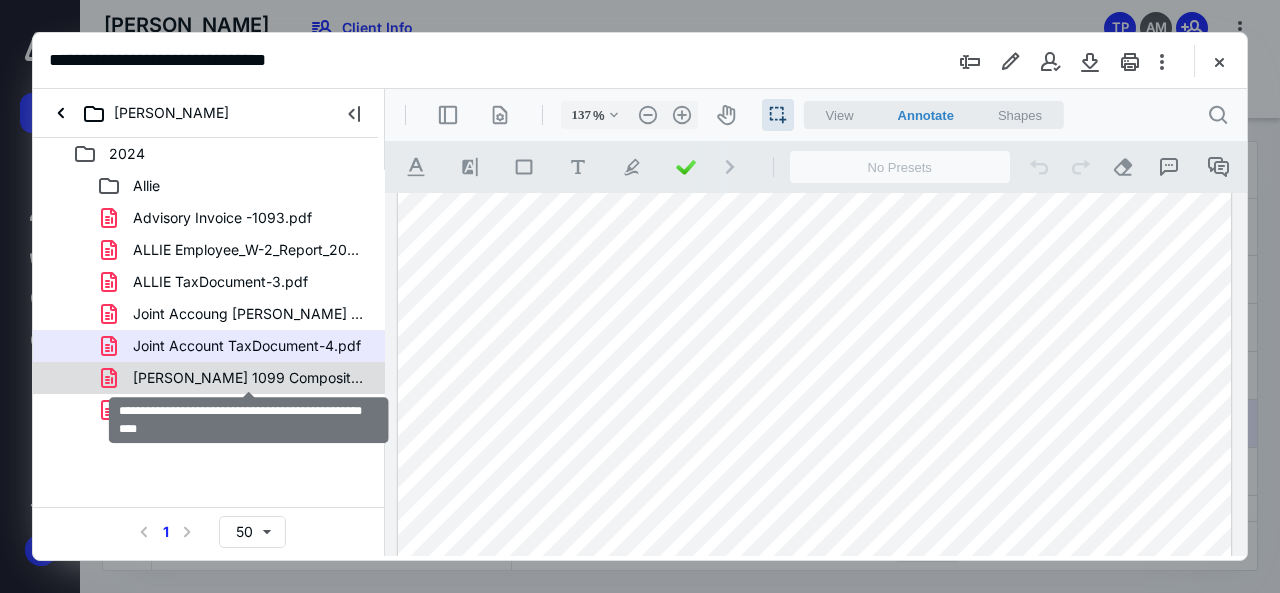 click on "[PERSON_NAME] 1099 Composite and Year-End Summary - 2024.pdf" at bounding box center [249, 378] 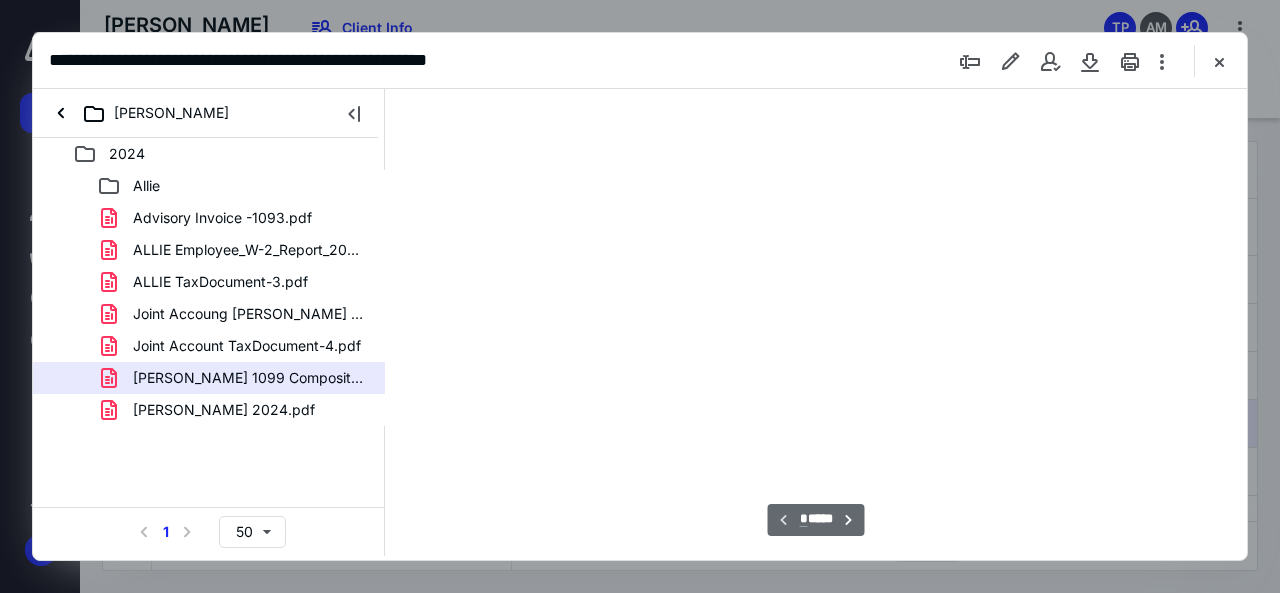 type on "107" 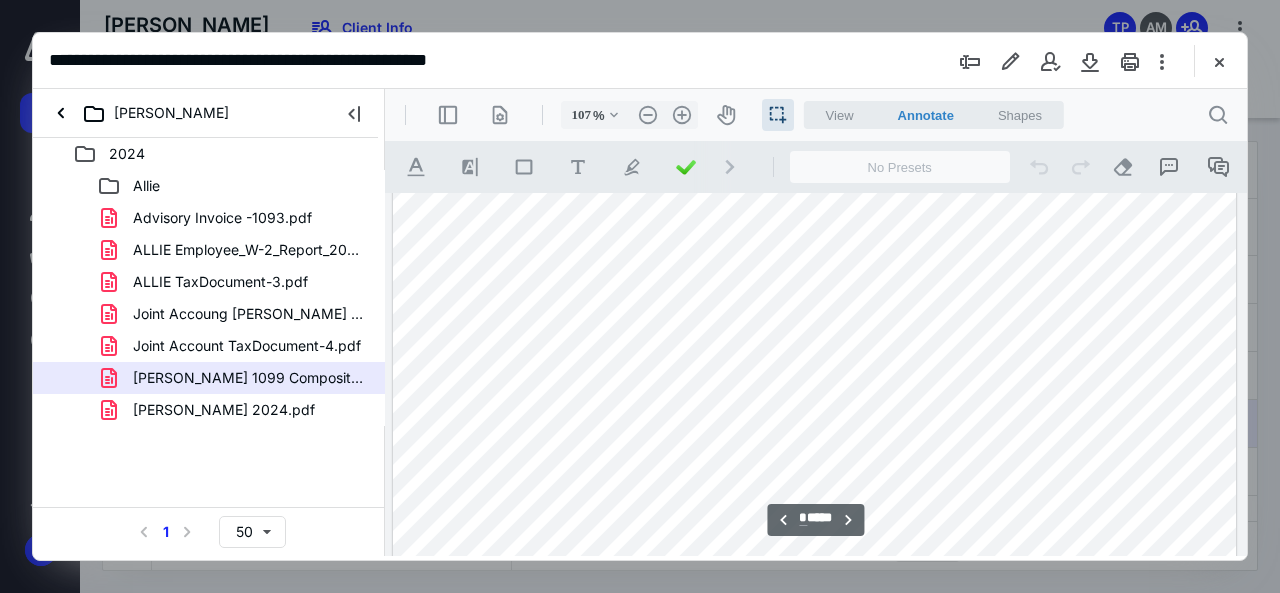 scroll, scrollTop: 2913, scrollLeft: 0, axis: vertical 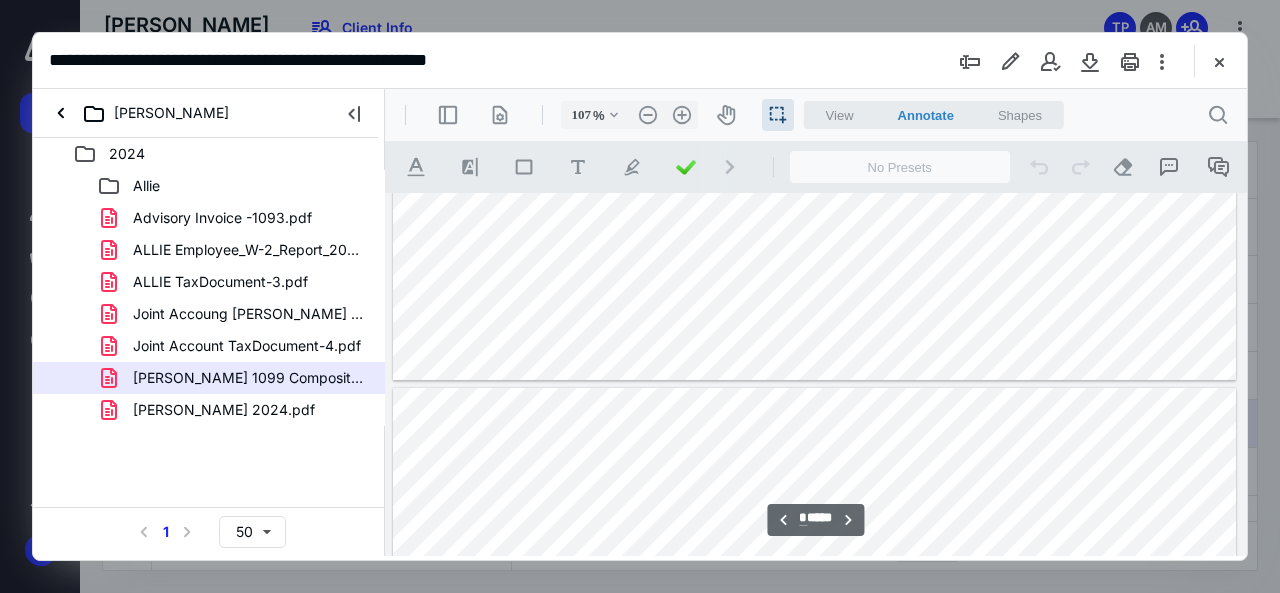 type on "*" 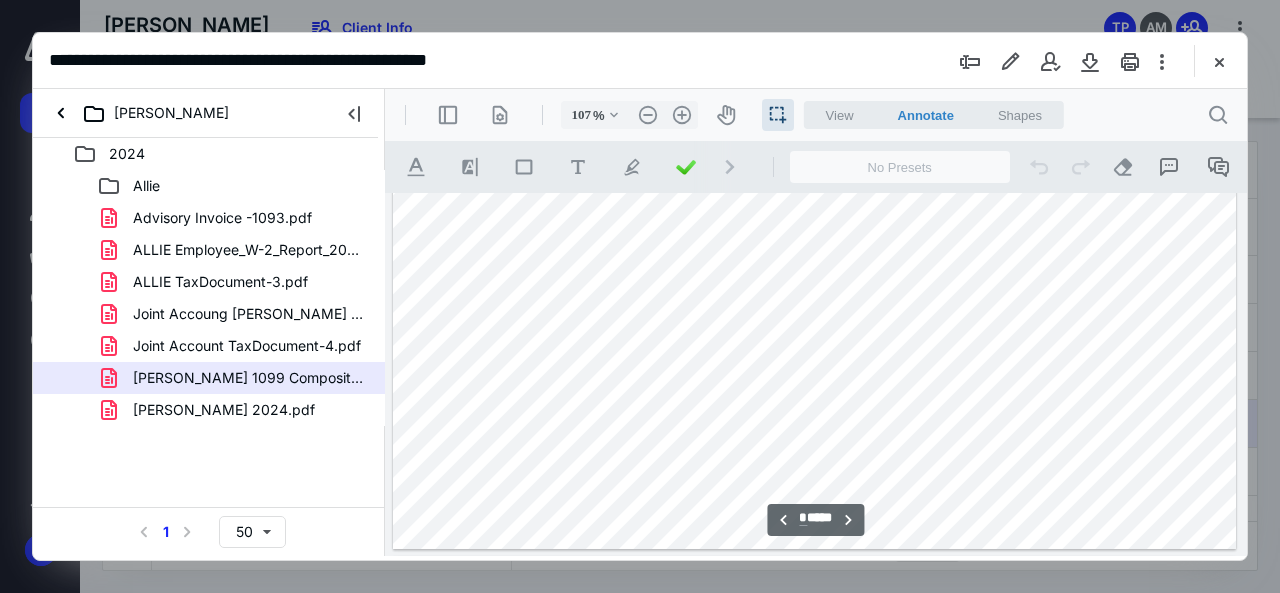 scroll, scrollTop: 2930, scrollLeft: 0, axis: vertical 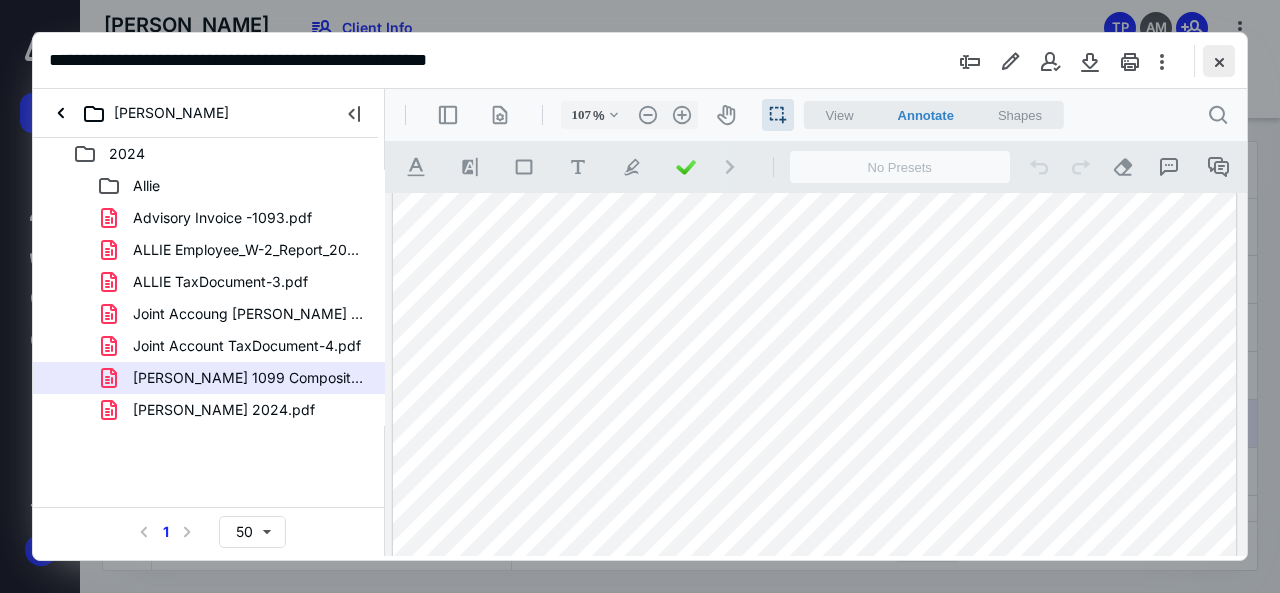 click at bounding box center [1219, 61] 